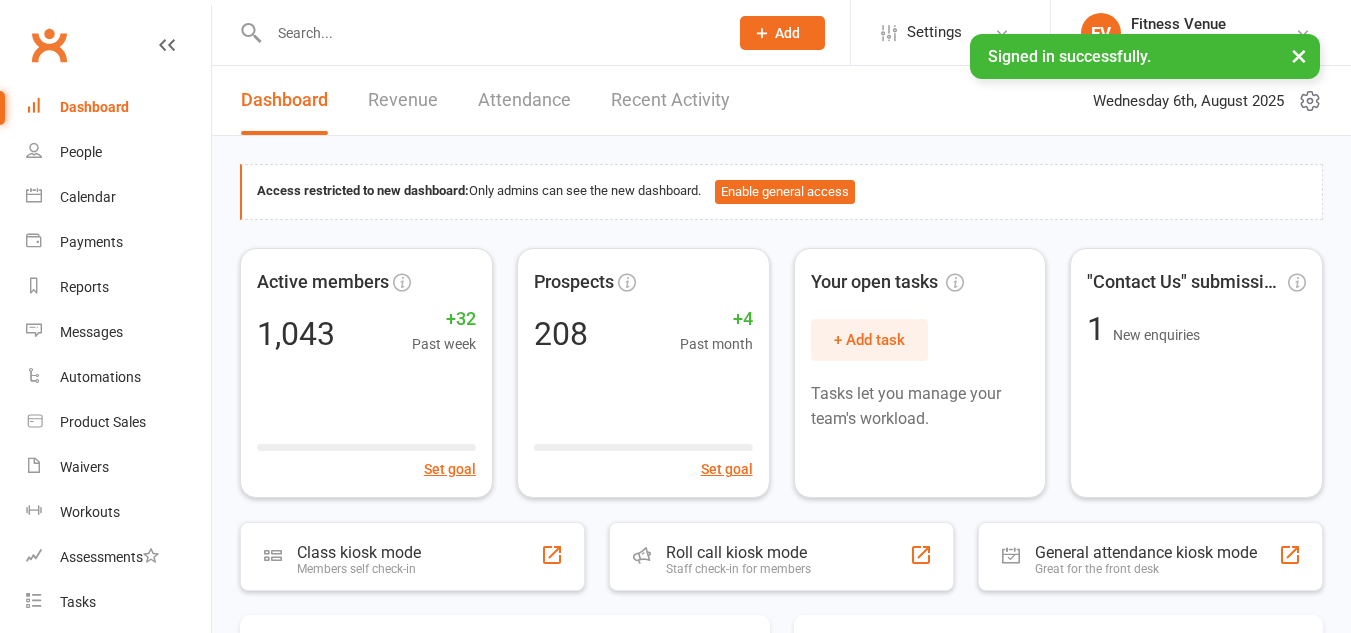 scroll, scrollTop: 0, scrollLeft: 0, axis: both 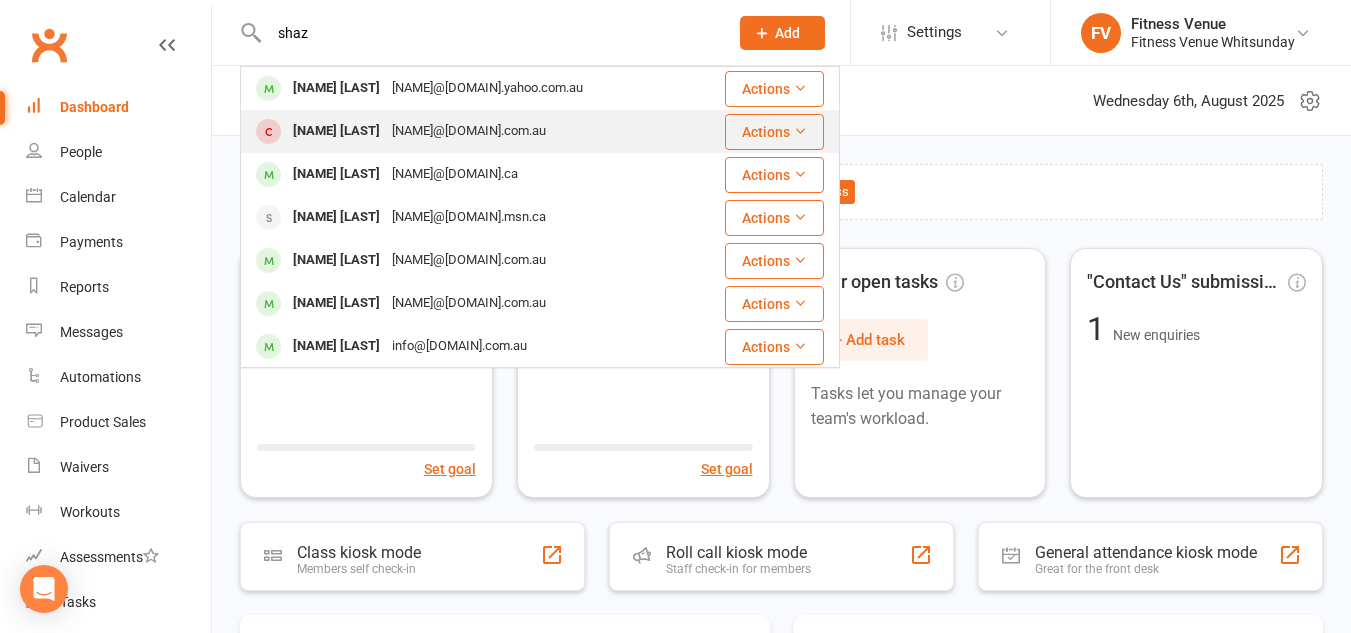 type on "shaz" 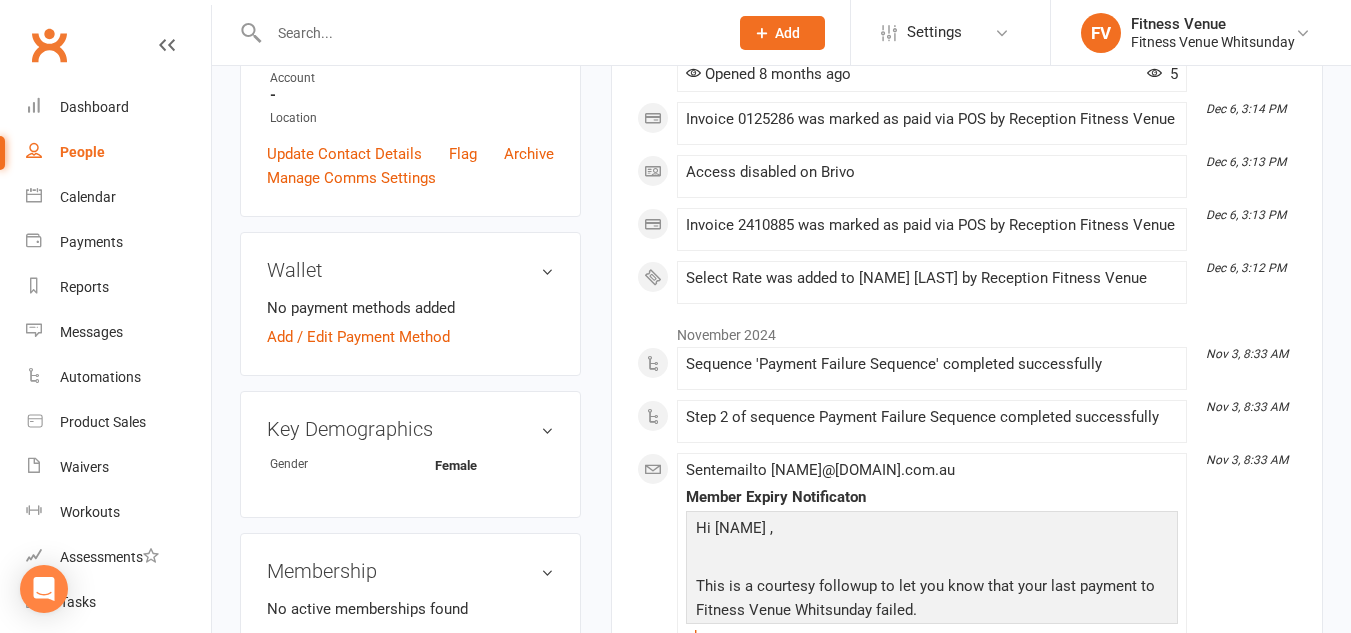 scroll, scrollTop: 800, scrollLeft: 0, axis: vertical 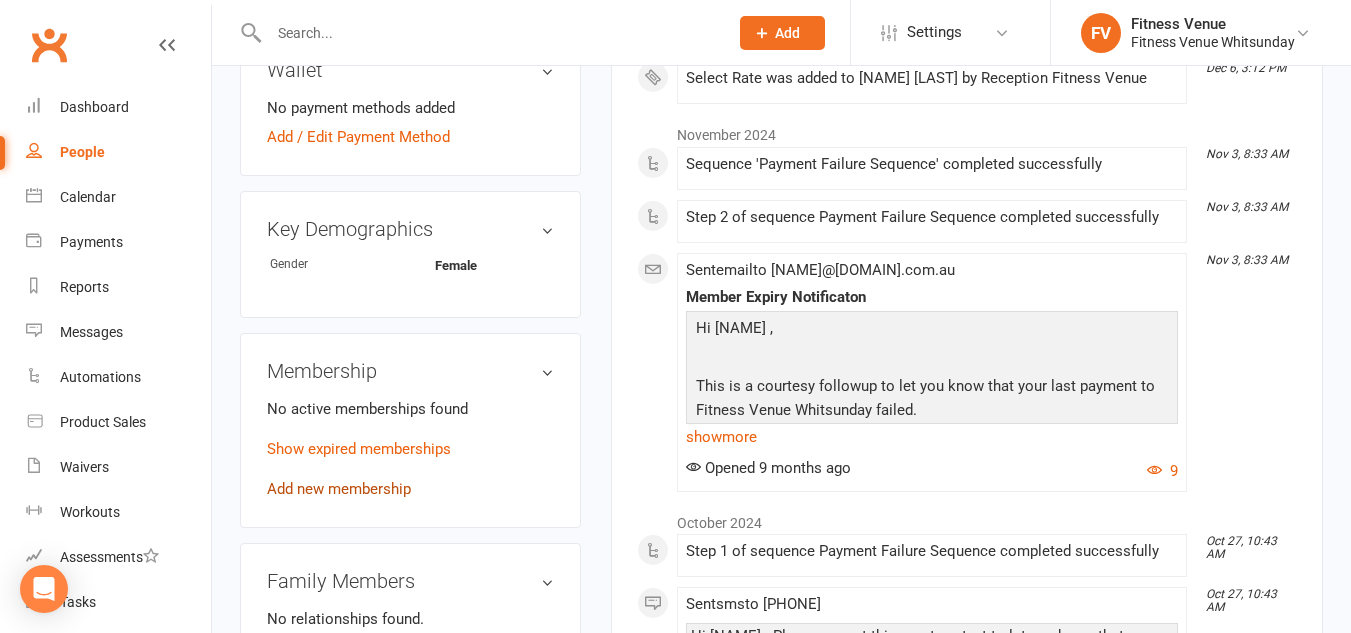 click on "Add new membership" at bounding box center [339, 489] 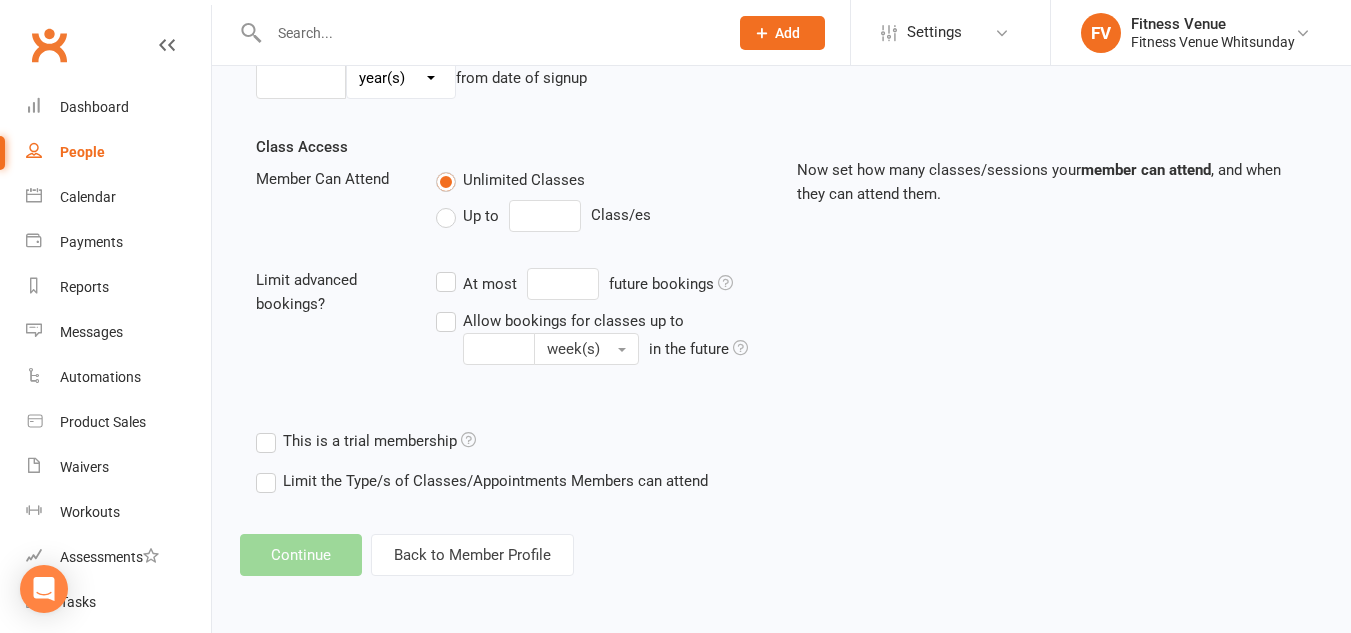 scroll, scrollTop: 0, scrollLeft: 0, axis: both 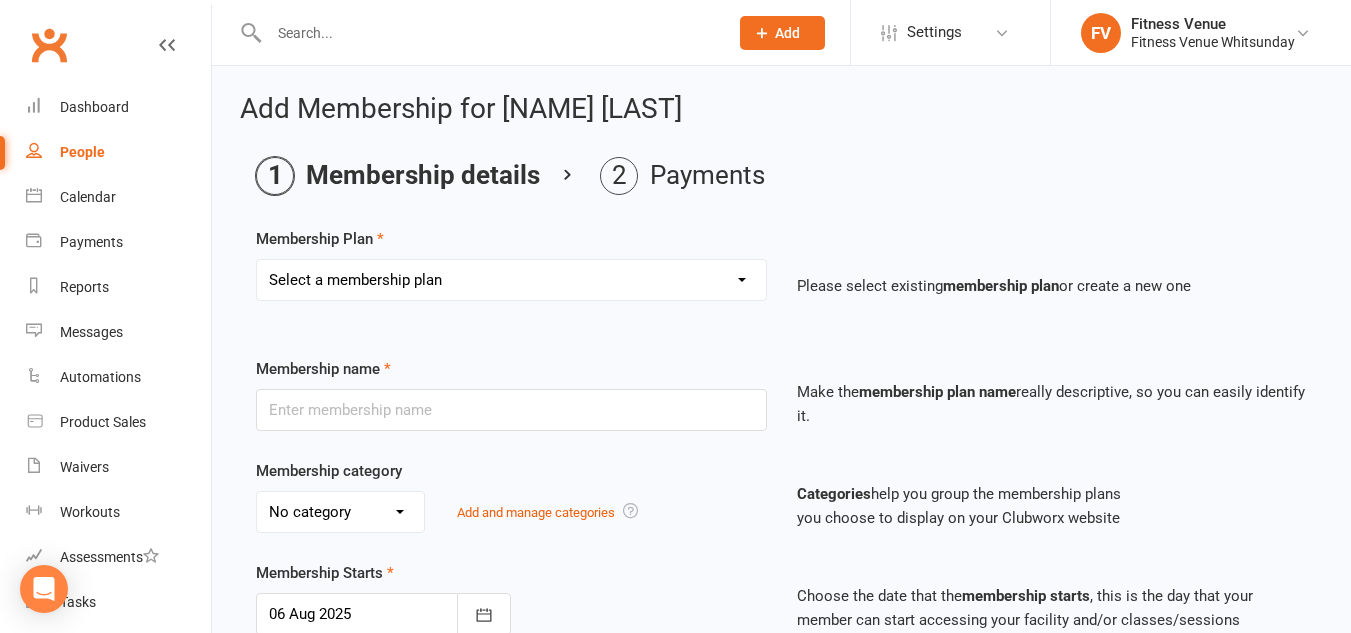 click on "Select a membership plan Create new Membership Plan Regular Access Ongoing Regular Ongoing Mates Rates Base Rate 1 month Select Rate 1 Month 3 Months 6 Months 12 months 10 Pass 10 Pass Select 1 Week Workcover 8 Week Challenge FV Staff 1 Month Student Regular Kids Personal Training PAYG Student Ongoing Casual Attendance 10 Pass Student 5 Pass Infrared Sauna 1 Week Student 2 Weeks 6 Week Reset" at bounding box center [511, 280] 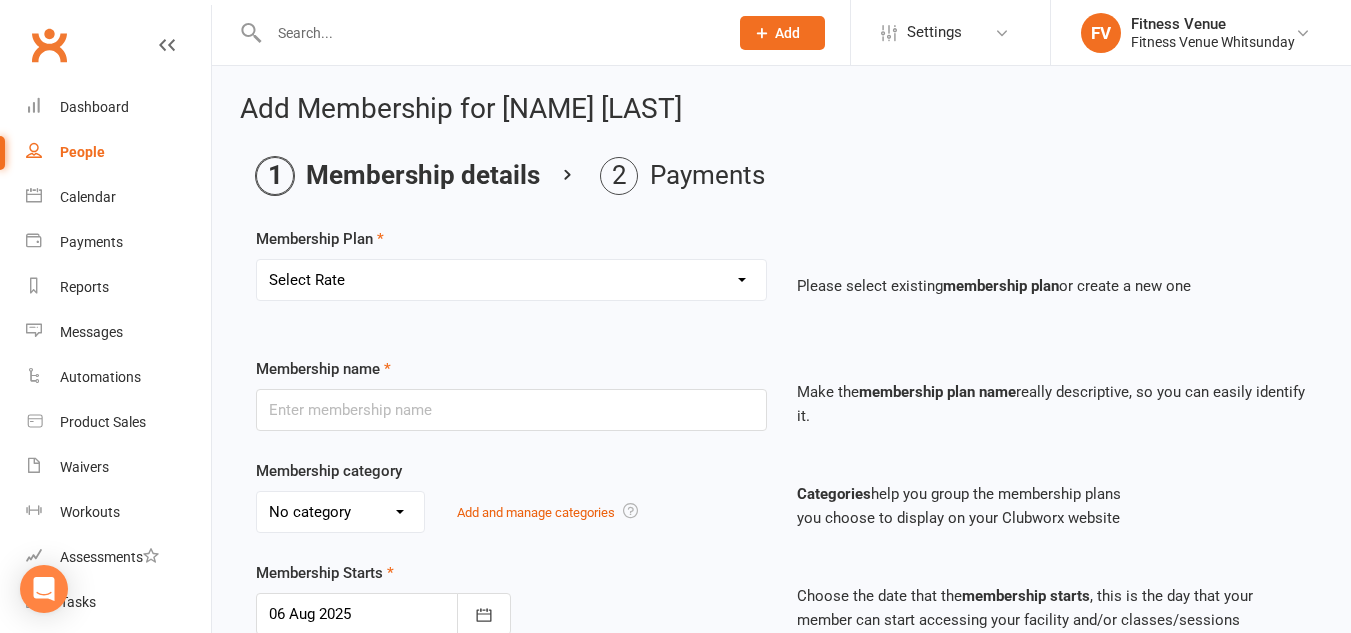 click on "Select a membership plan Create new Membership Plan Regular Access Ongoing Regular Ongoing Mates Rates Base Rate 1 month Select Rate 1 Month 3 Months 6 Months 12 months 10 Pass 10 Pass Select 1 Week Workcover 8 Week Challenge FV Staff 1 Month Student Regular Kids Personal Training PAYG Student Ongoing Casual Attendance 10 Pass Student 5 Pass Infrared Sauna 1 Week Student 2 Weeks 6 Week Reset" at bounding box center (511, 280) 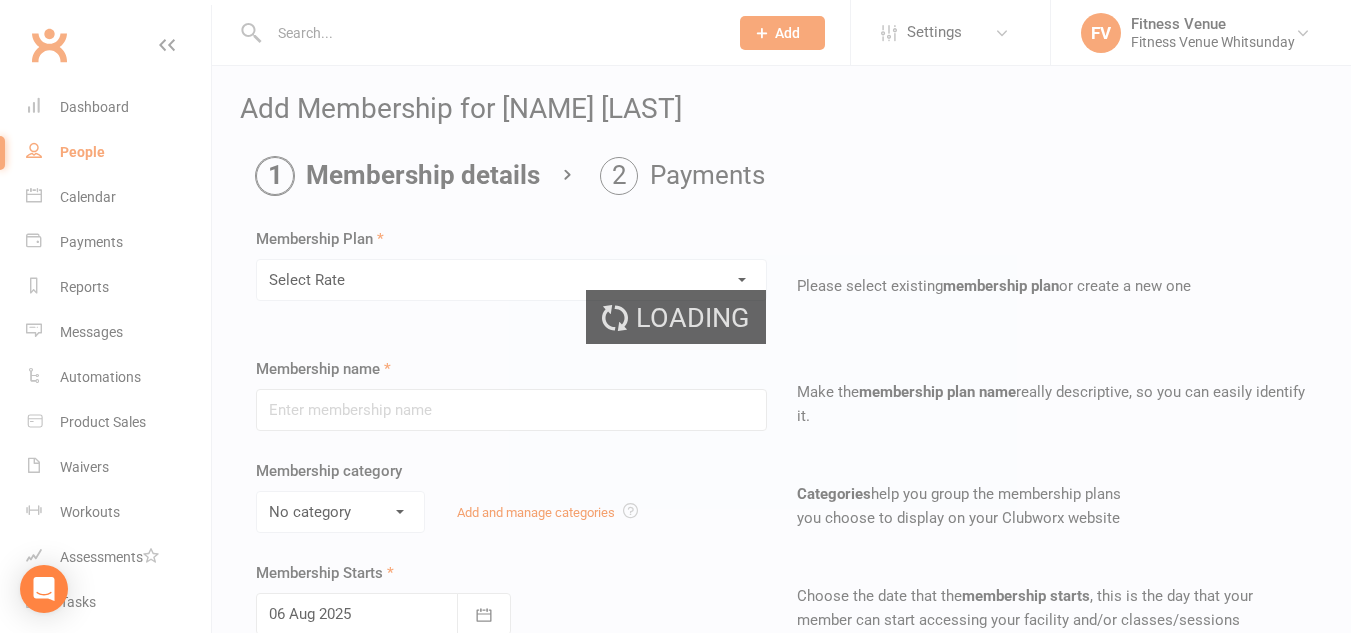 type on "Select Rate" 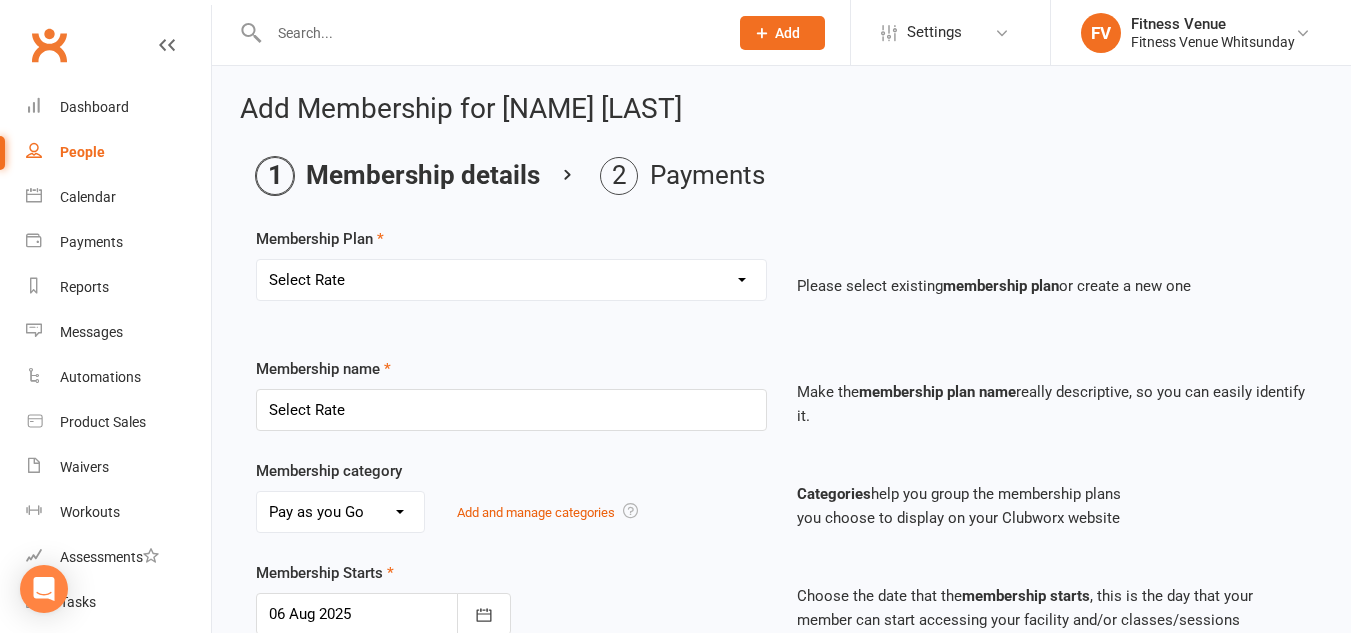 scroll, scrollTop: 100, scrollLeft: 0, axis: vertical 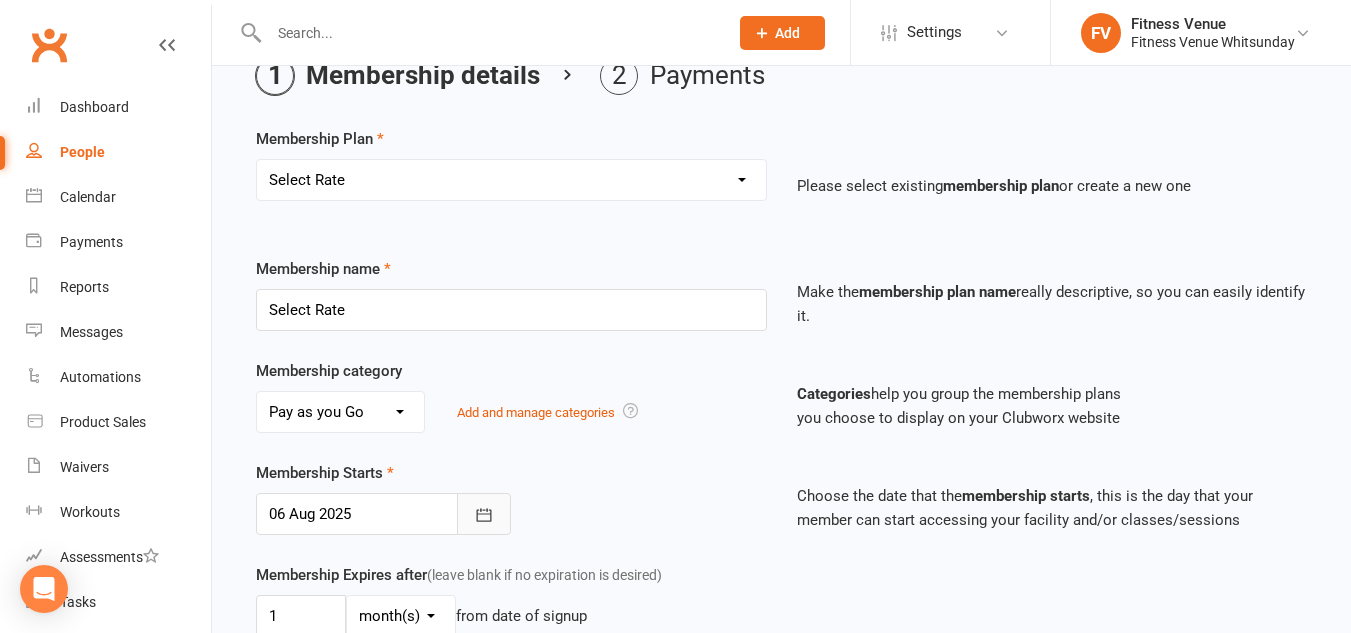 click 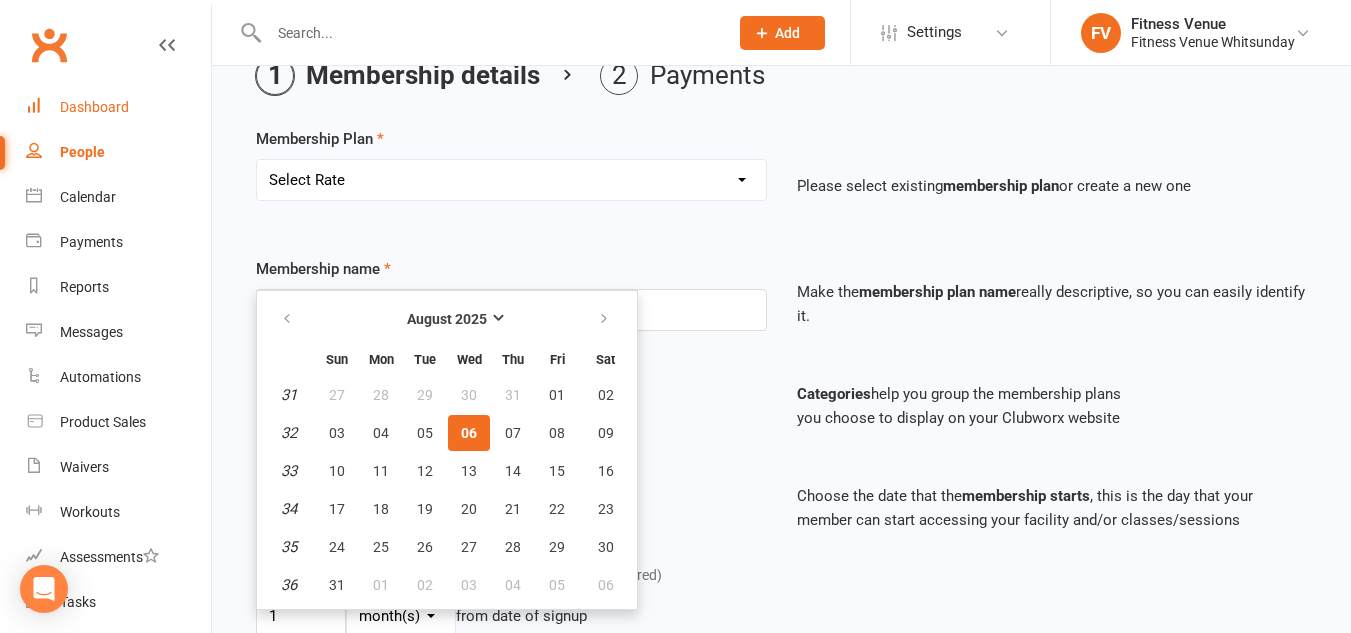 scroll, scrollTop: 0, scrollLeft: 0, axis: both 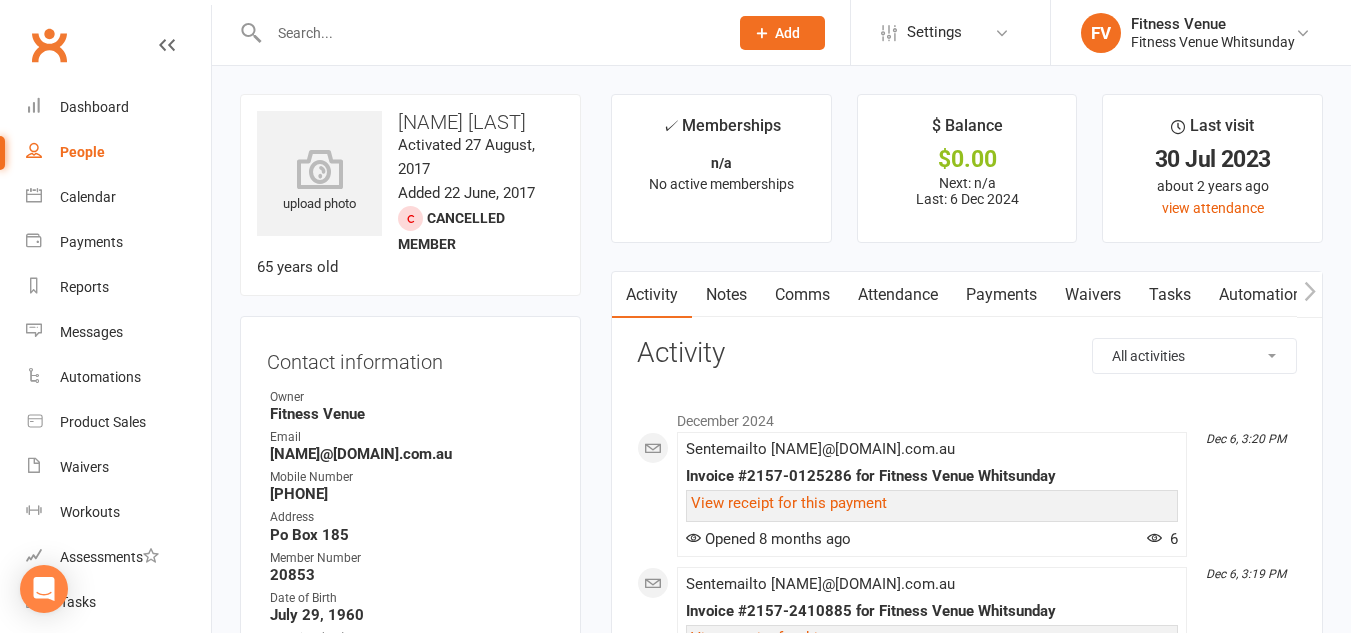 click on "Payments" at bounding box center (1001, 295) 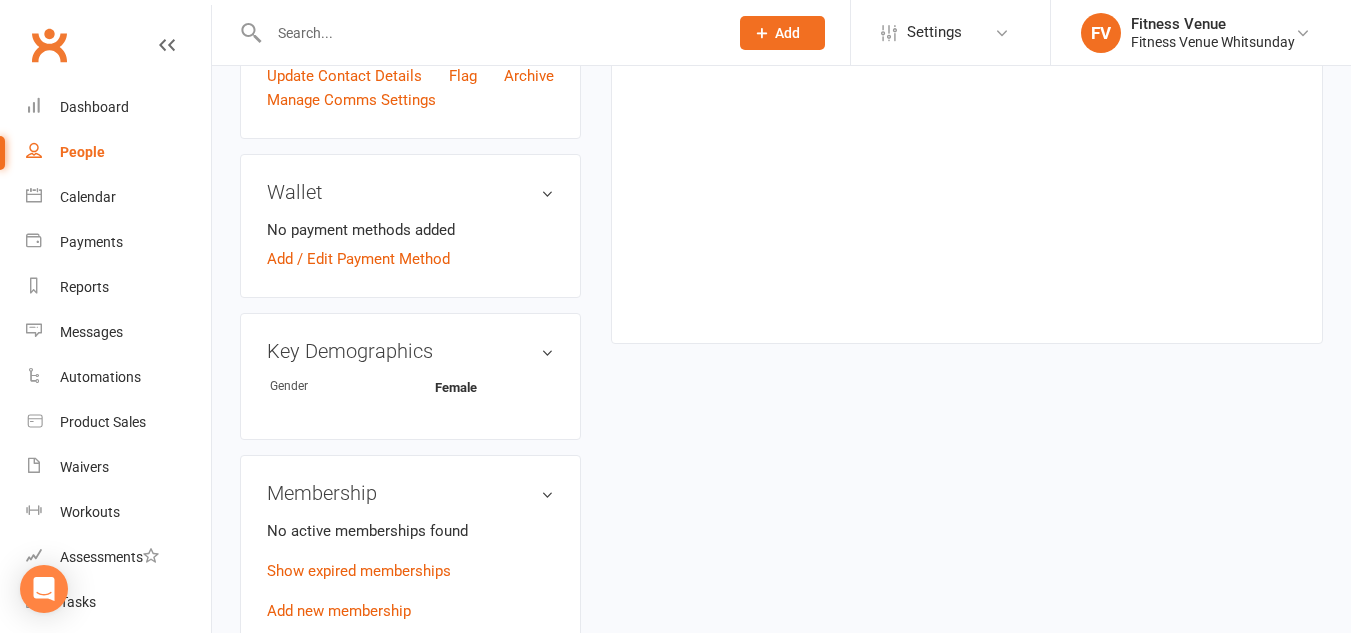 scroll, scrollTop: 800, scrollLeft: 0, axis: vertical 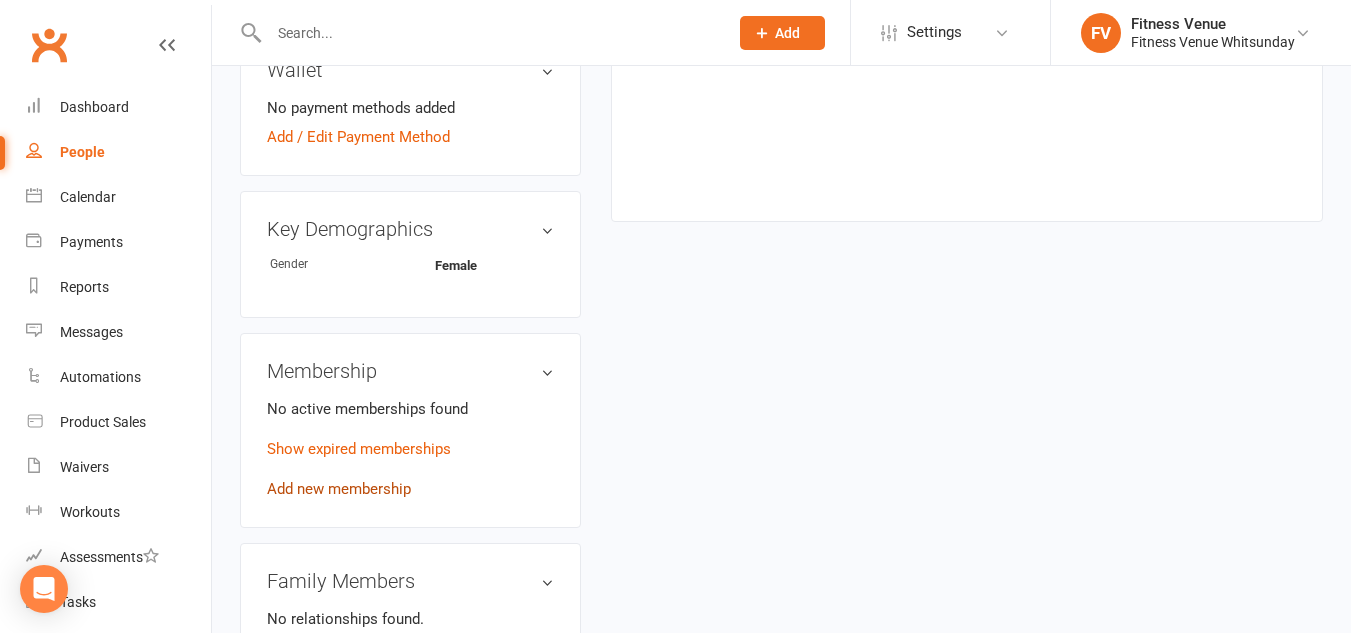 click on "Add new membership" at bounding box center [339, 489] 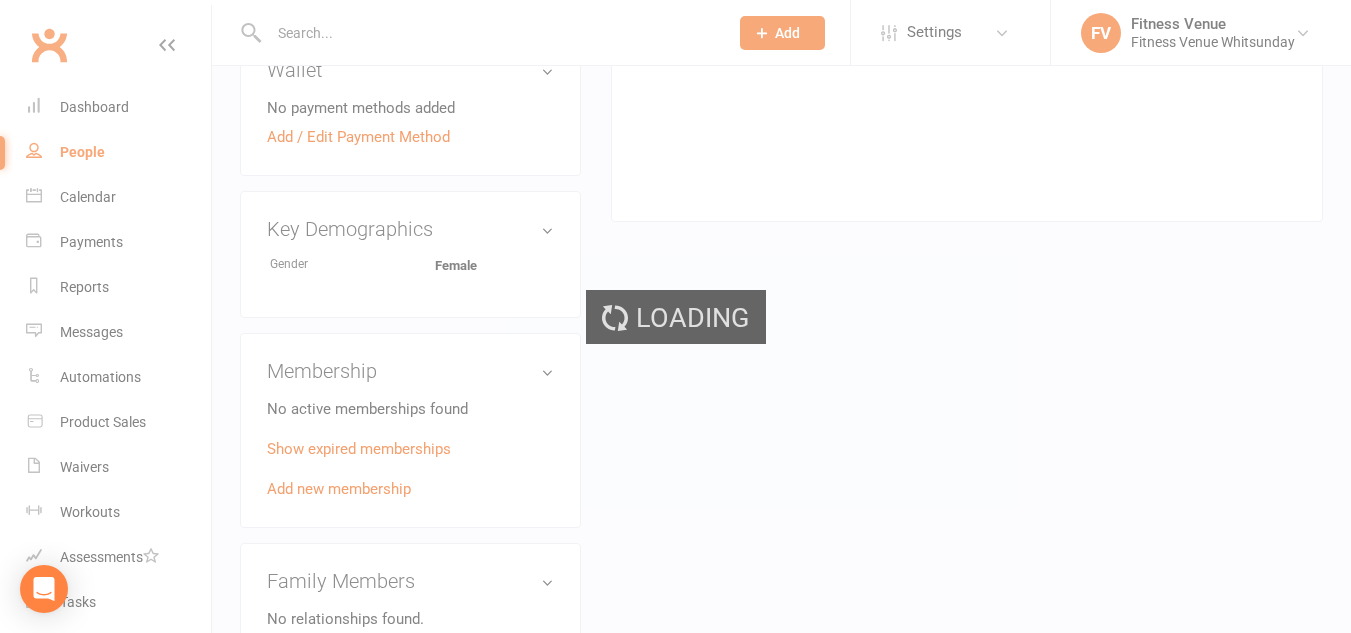 scroll, scrollTop: 0, scrollLeft: 0, axis: both 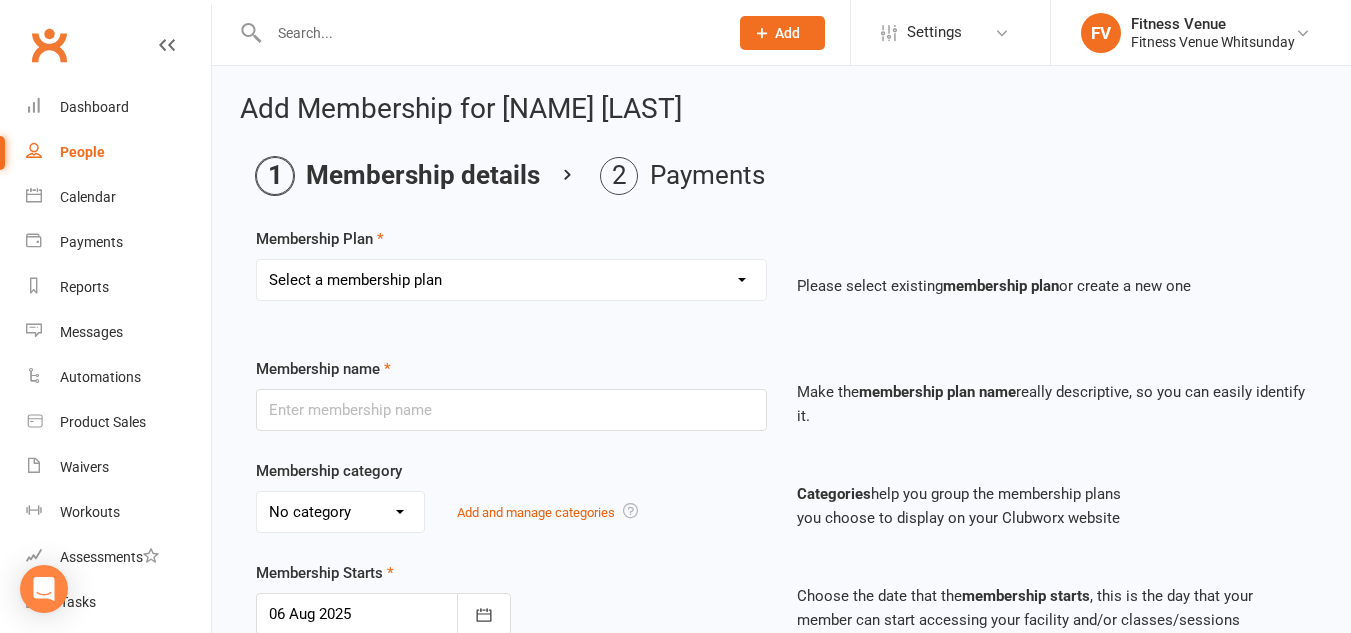 click on "Select a membership plan Create new Membership Plan Regular Access Ongoing Regular Ongoing Mates Rates Base Rate 1 month Select Rate 1 Month 3 Months 6 Months 12 months 10 Pass 10 Pass Select 1 Week Workcover 8 Week Challenge FV Staff 1 Month Student Regular Kids Personal Training PAYG Student Ongoing Casual Attendance 10 Pass Student 5 Pass Infrared Sauna 1 Week Student 2 Weeks 6 Week Reset" at bounding box center [511, 280] 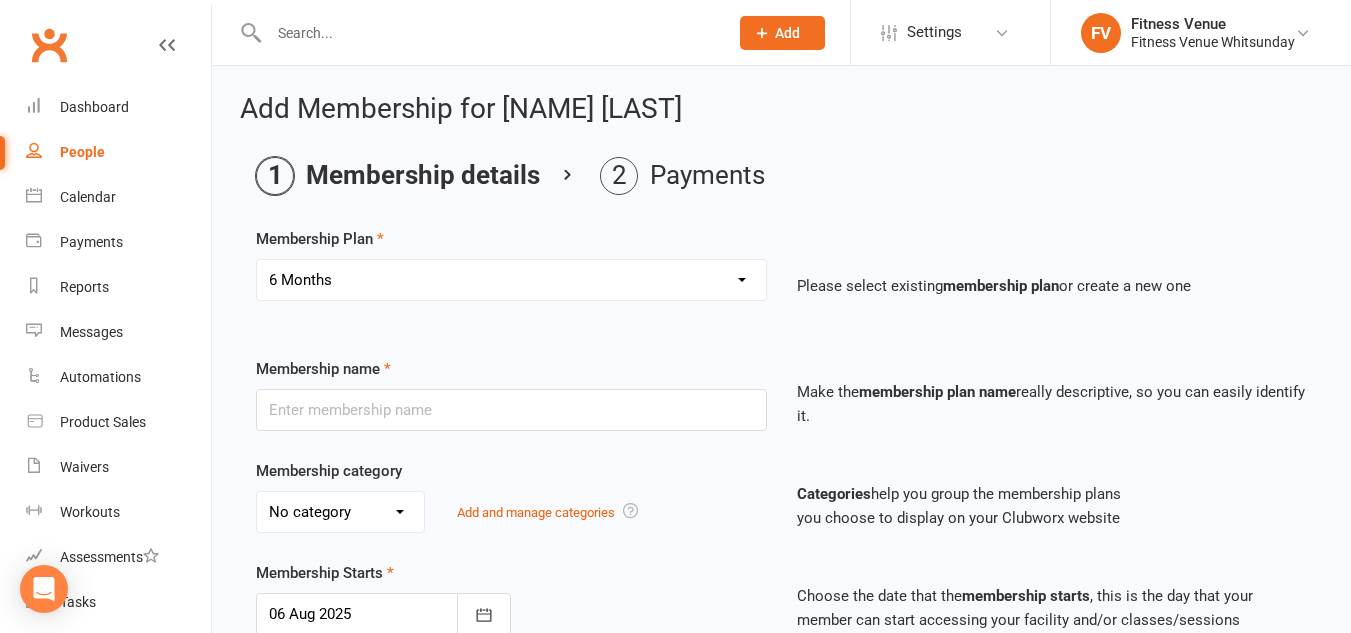 click on "Select a membership plan Create new Membership Plan Regular Access Ongoing Regular Ongoing Mates Rates Base Rate 1 month Select Rate 1 Month 3 Months 6 Months 12 months 10 Pass 10 Pass Select 1 Week Workcover 8 Week Challenge FV Staff 1 Month Student Regular Kids Personal Training PAYG Student Ongoing Casual Attendance 10 Pass Student 5 Pass Infrared Sauna 1 Week Student 2 Weeks 6 Week Reset" at bounding box center (511, 280) 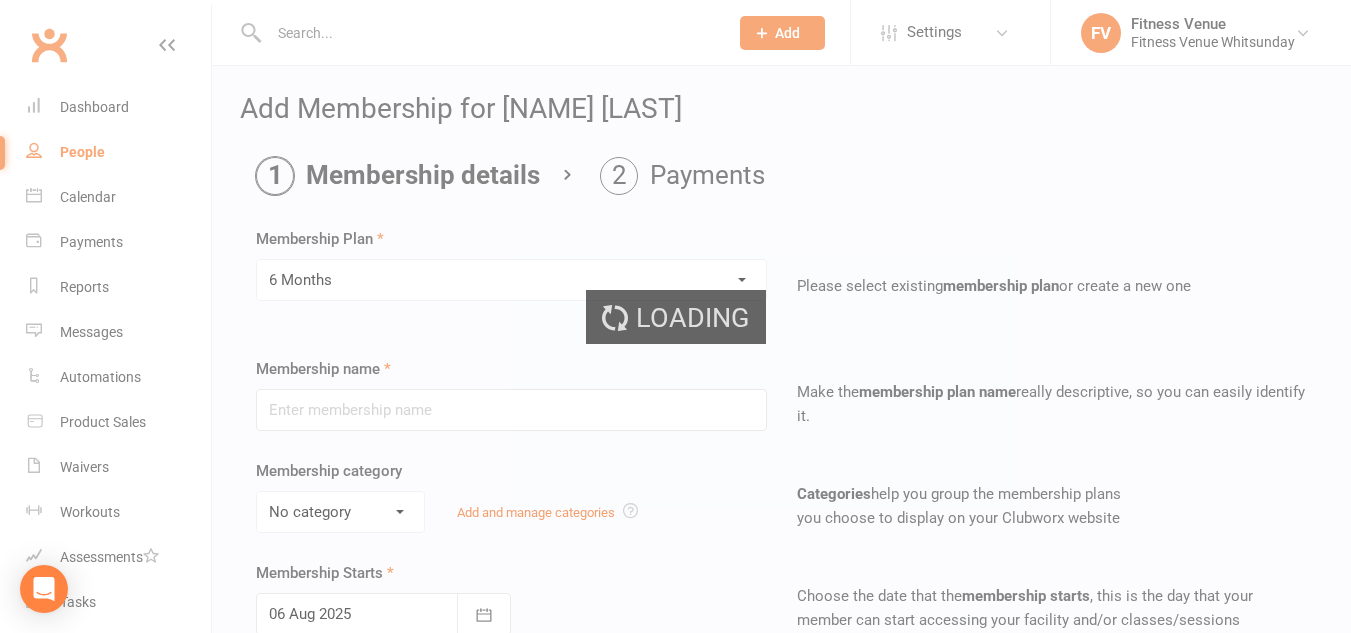 type on "6 Months" 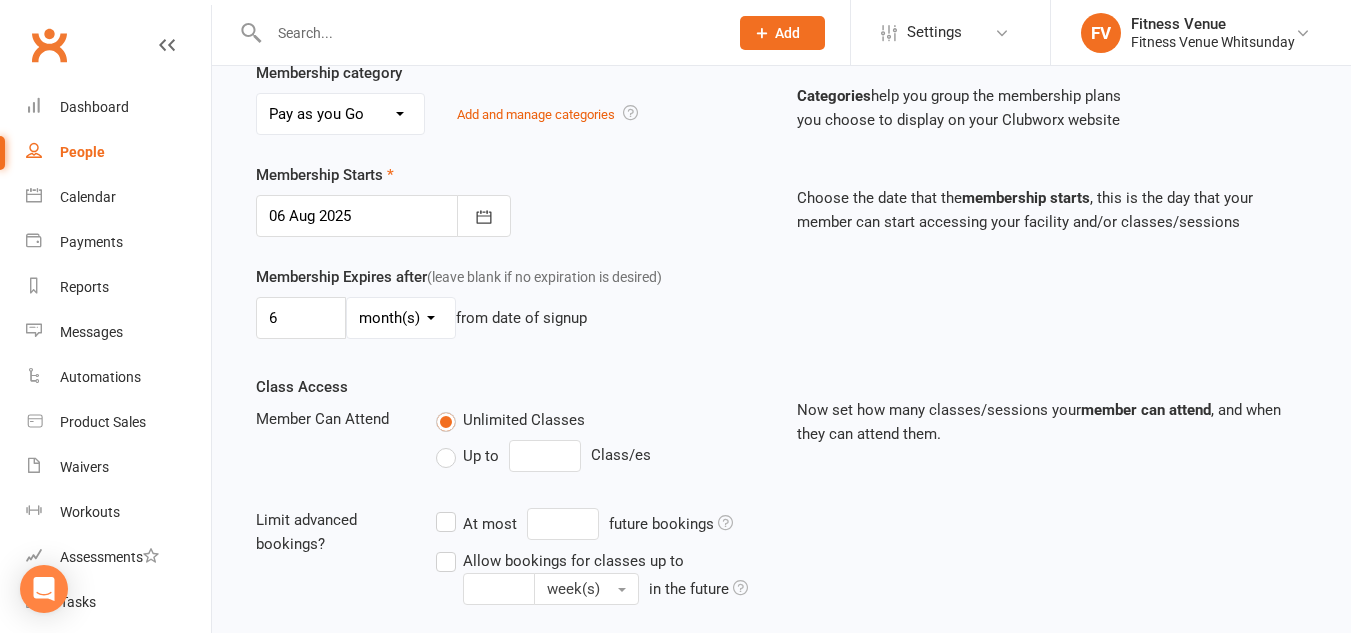 scroll, scrollTop: 400, scrollLeft: 0, axis: vertical 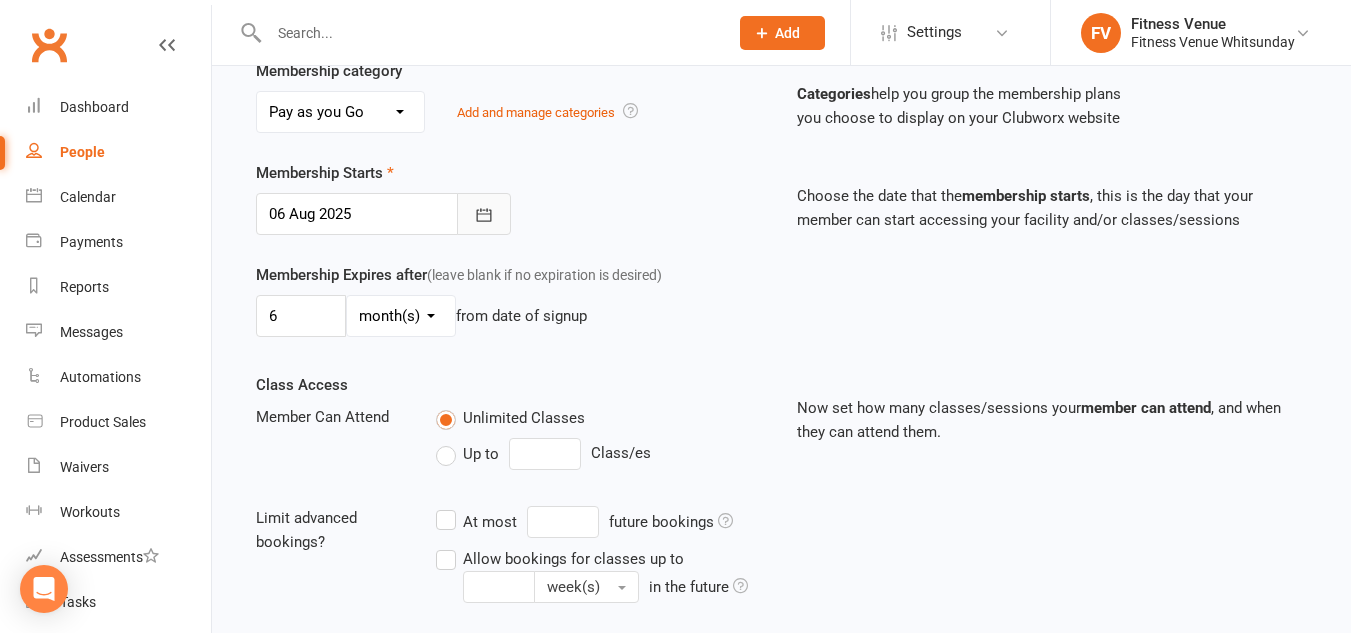 click at bounding box center [484, 214] 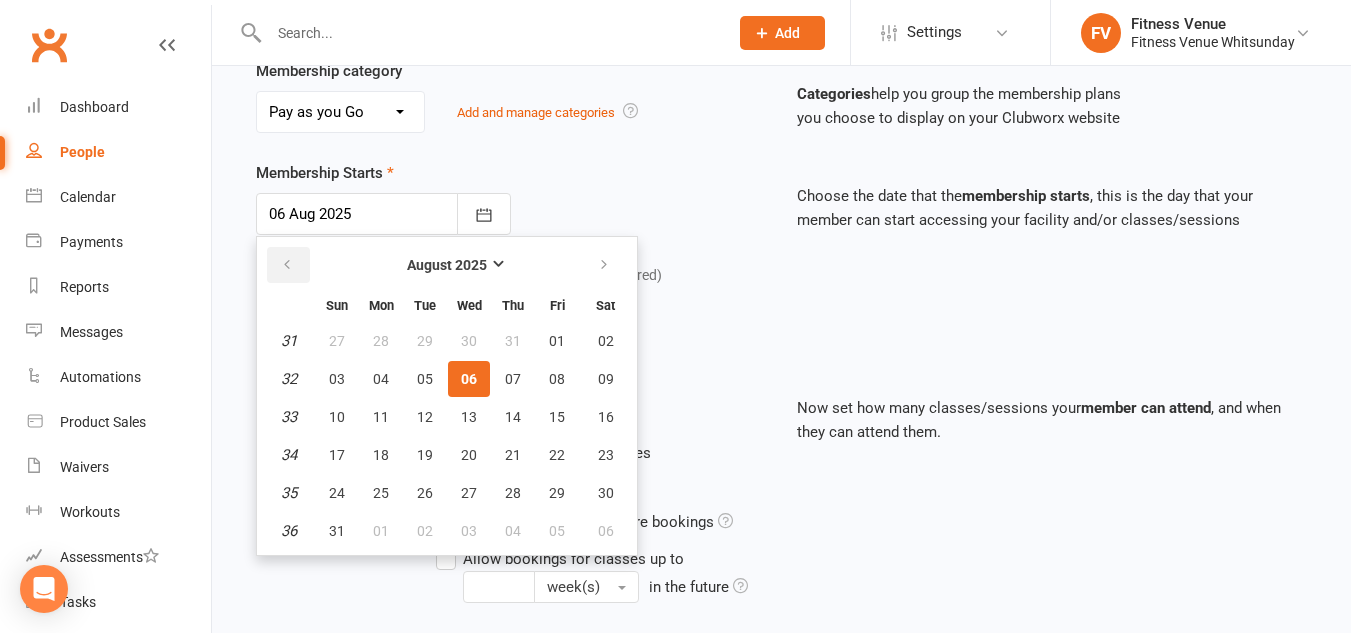 click at bounding box center [287, 265] 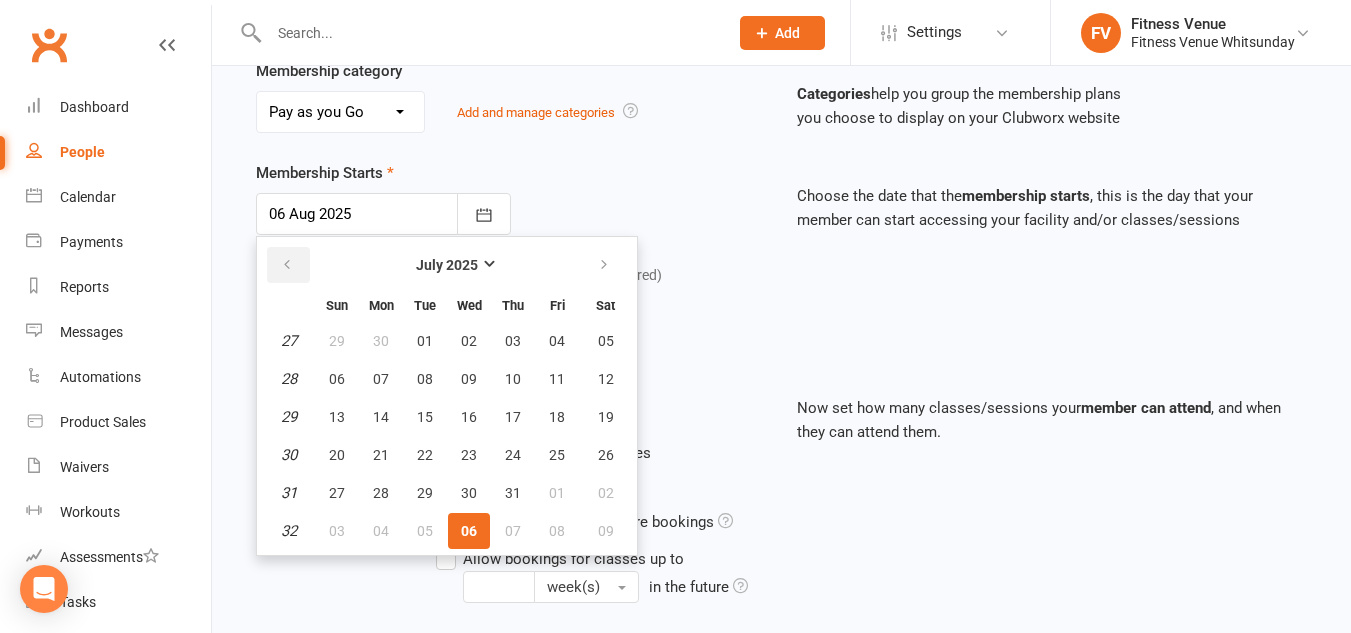 click at bounding box center [287, 265] 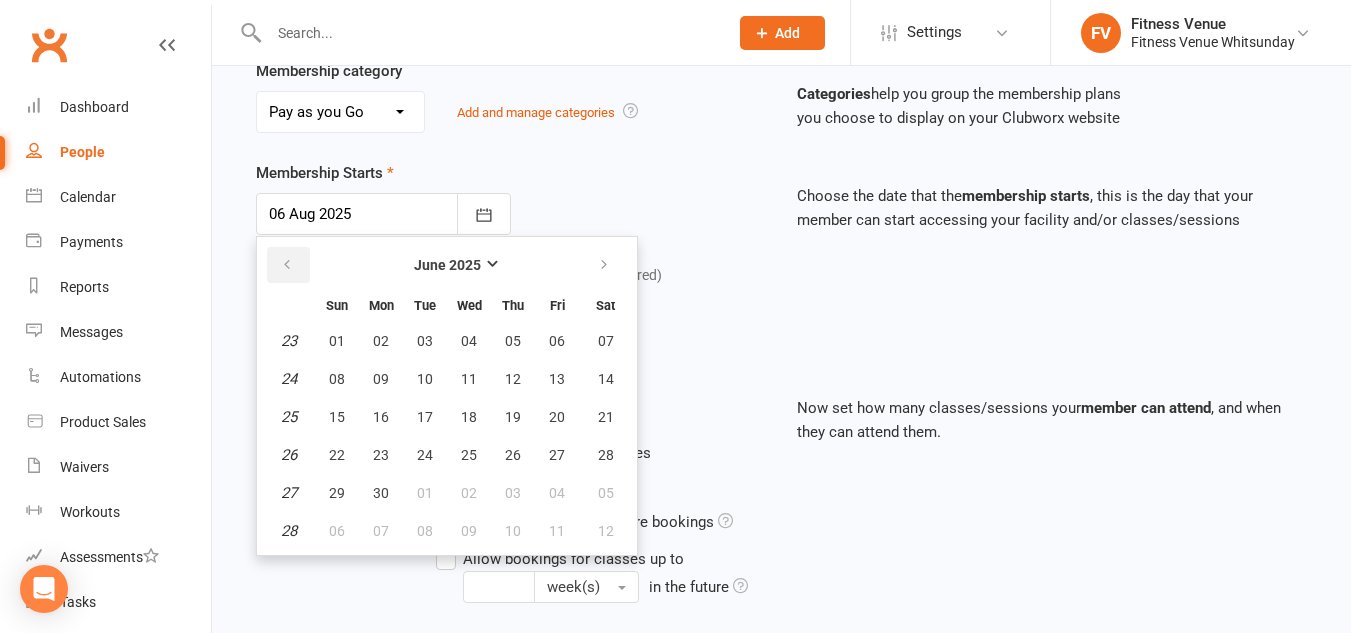 click at bounding box center [287, 265] 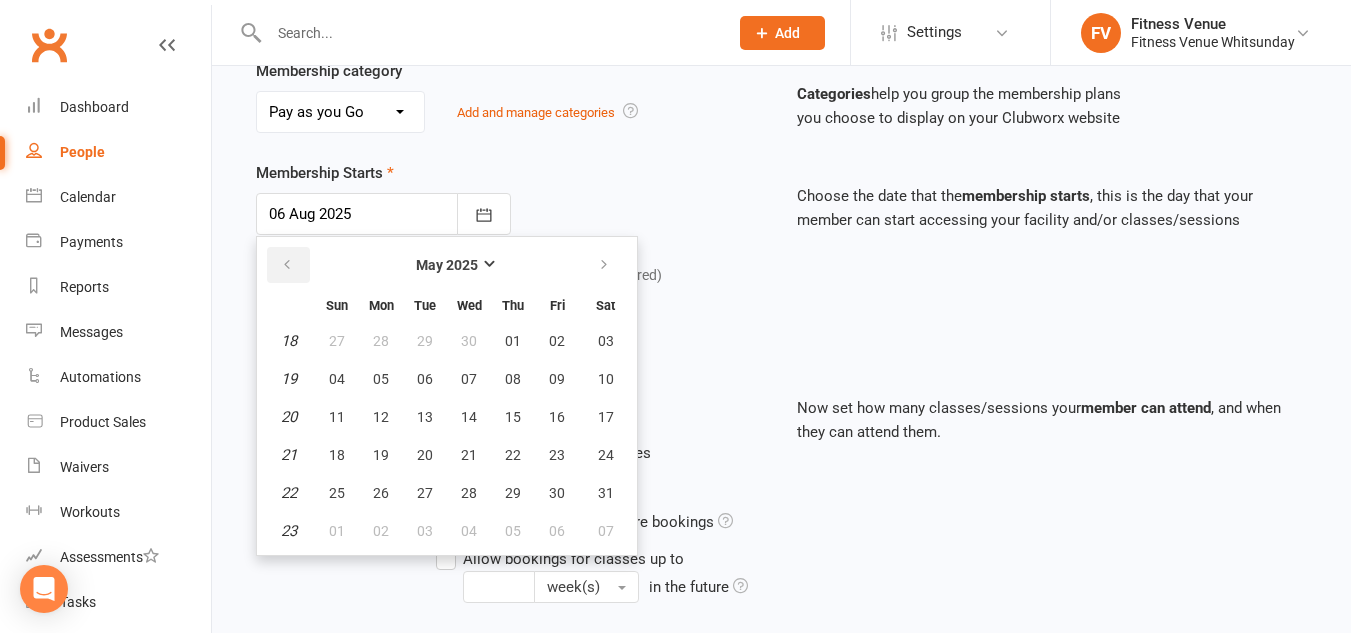 click at bounding box center [287, 265] 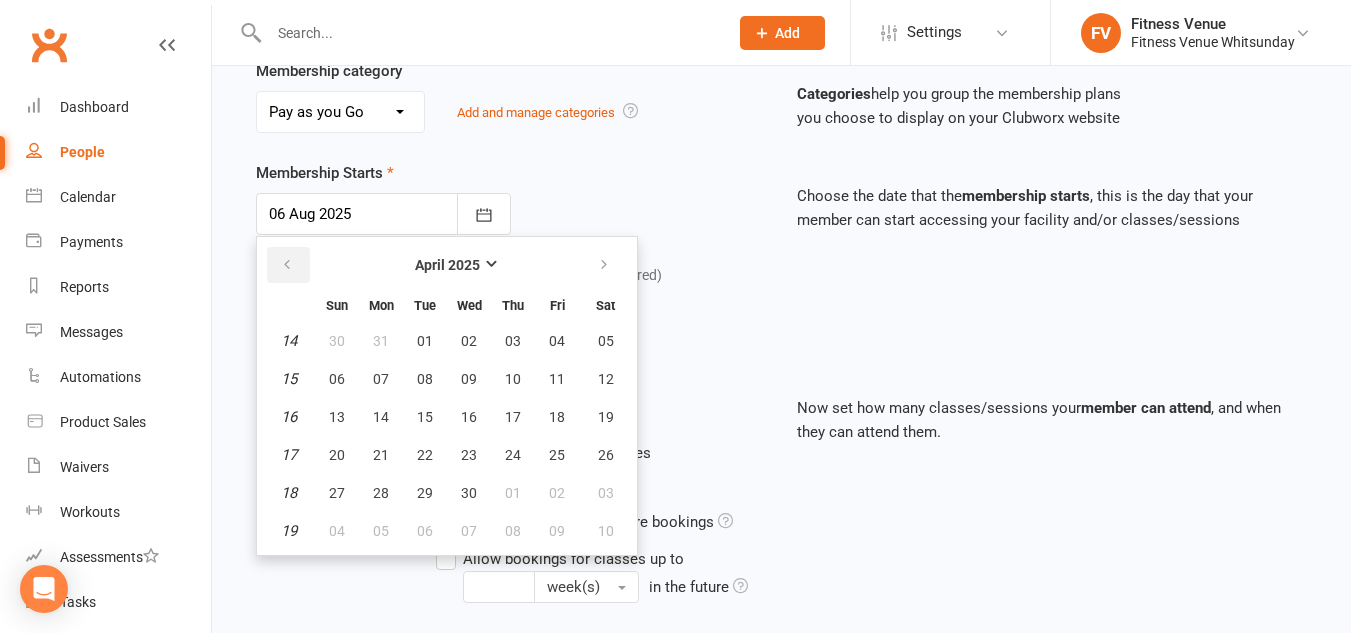 click at bounding box center [288, 265] 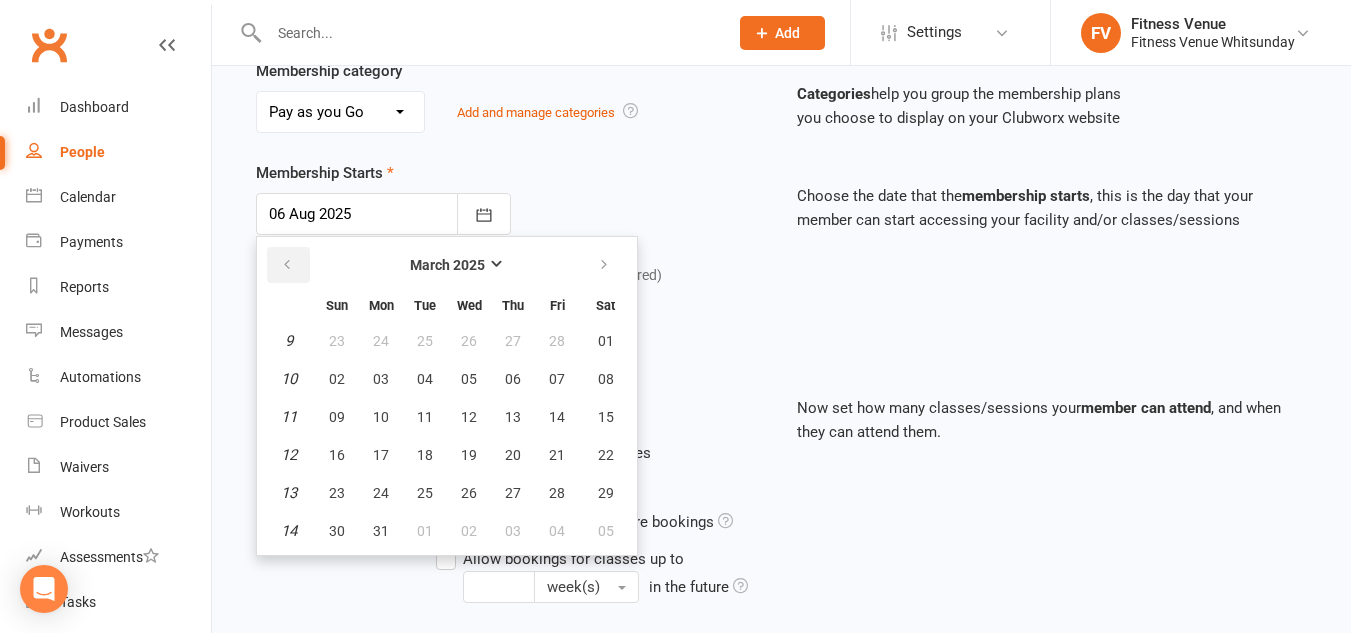 click at bounding box center (288, 265) 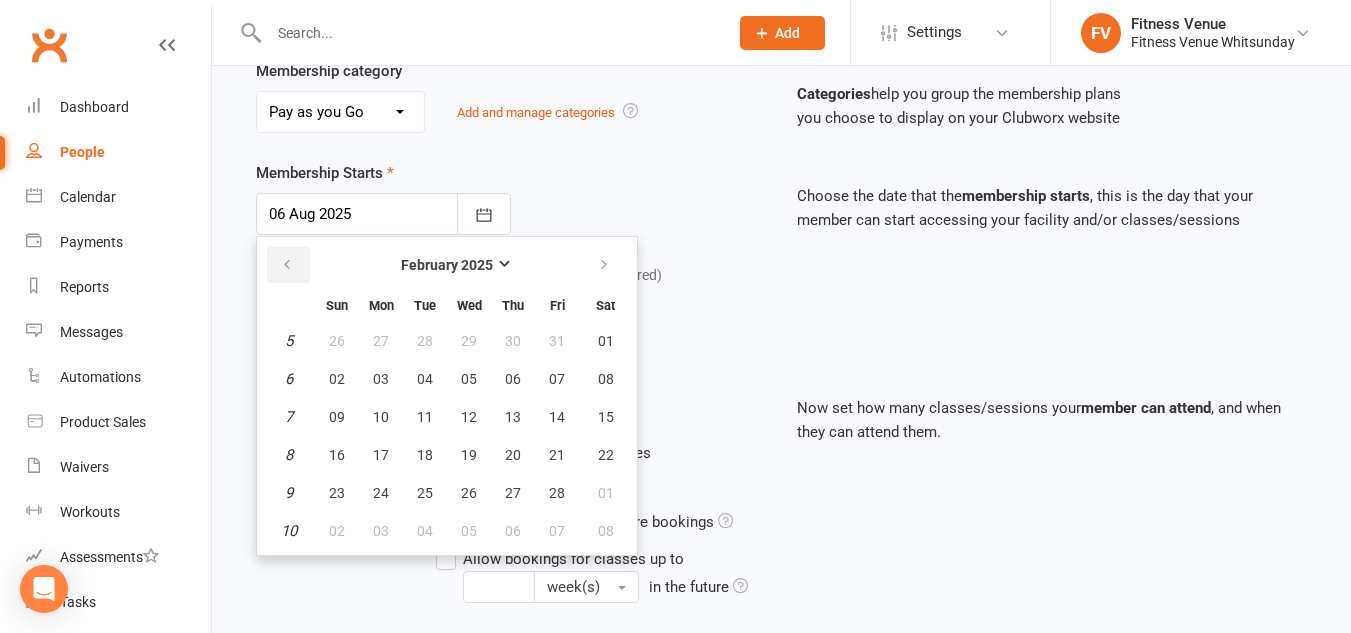 click at bounding box center [287, 265] 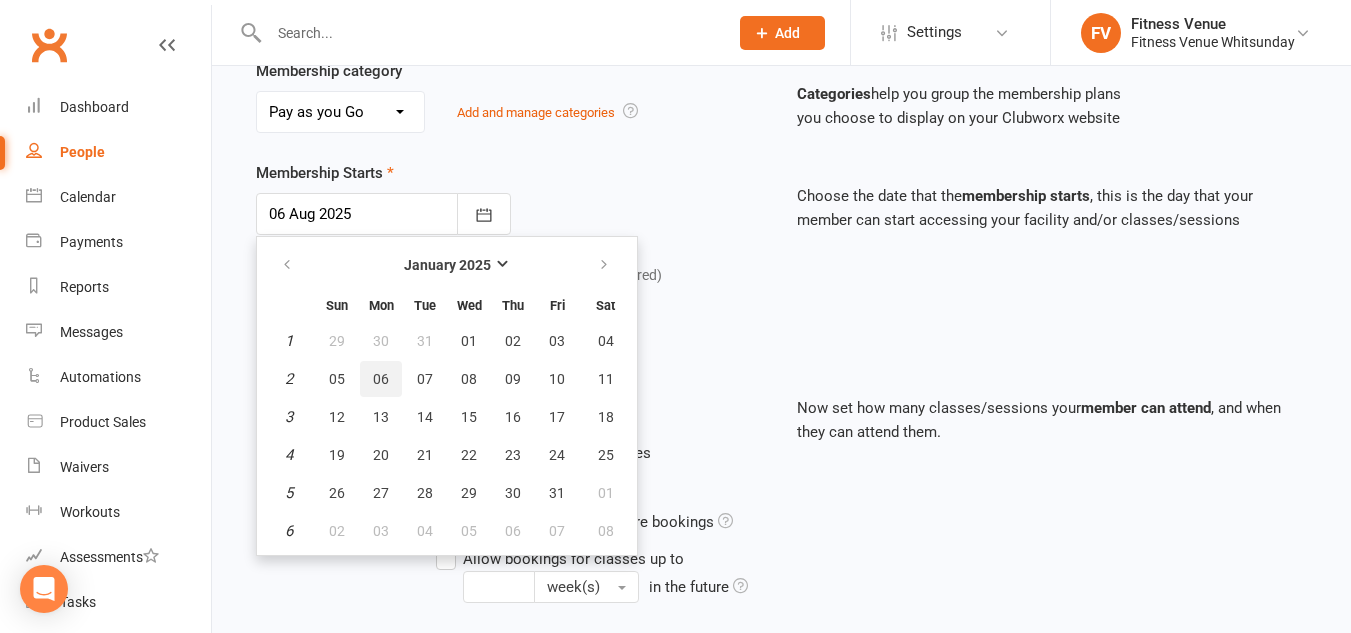 click on "06" at bounding box center [381, 379] 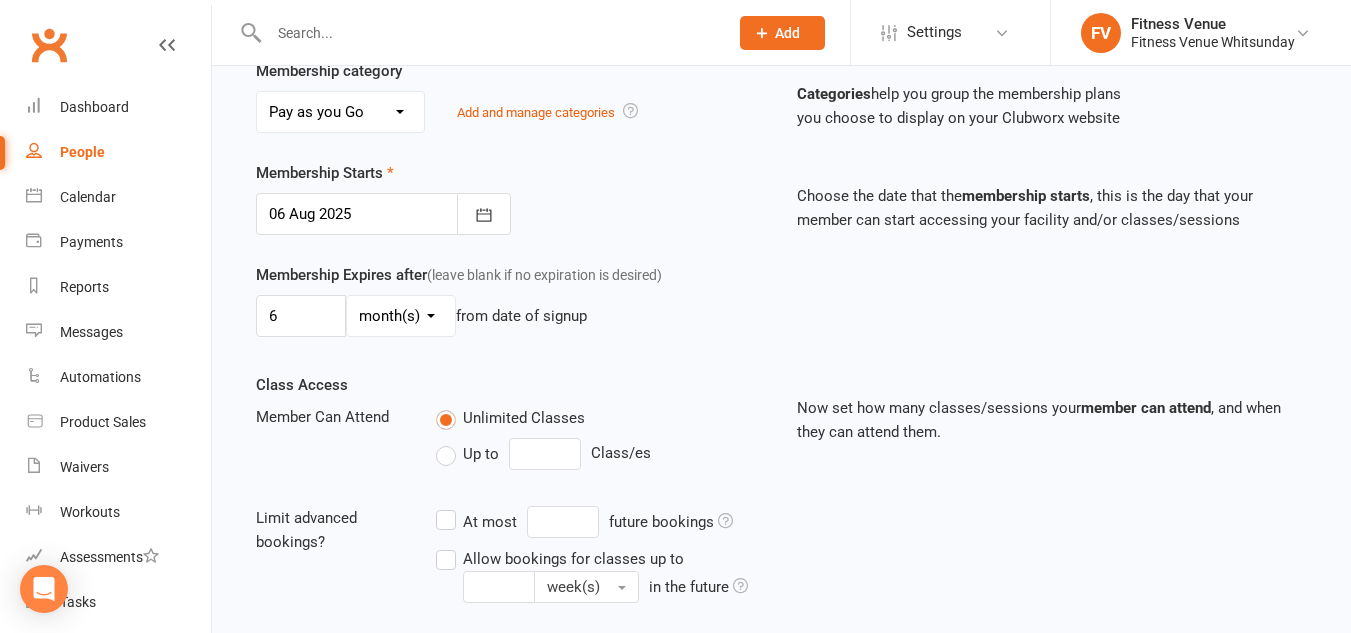 type on "06 Jan 2025" 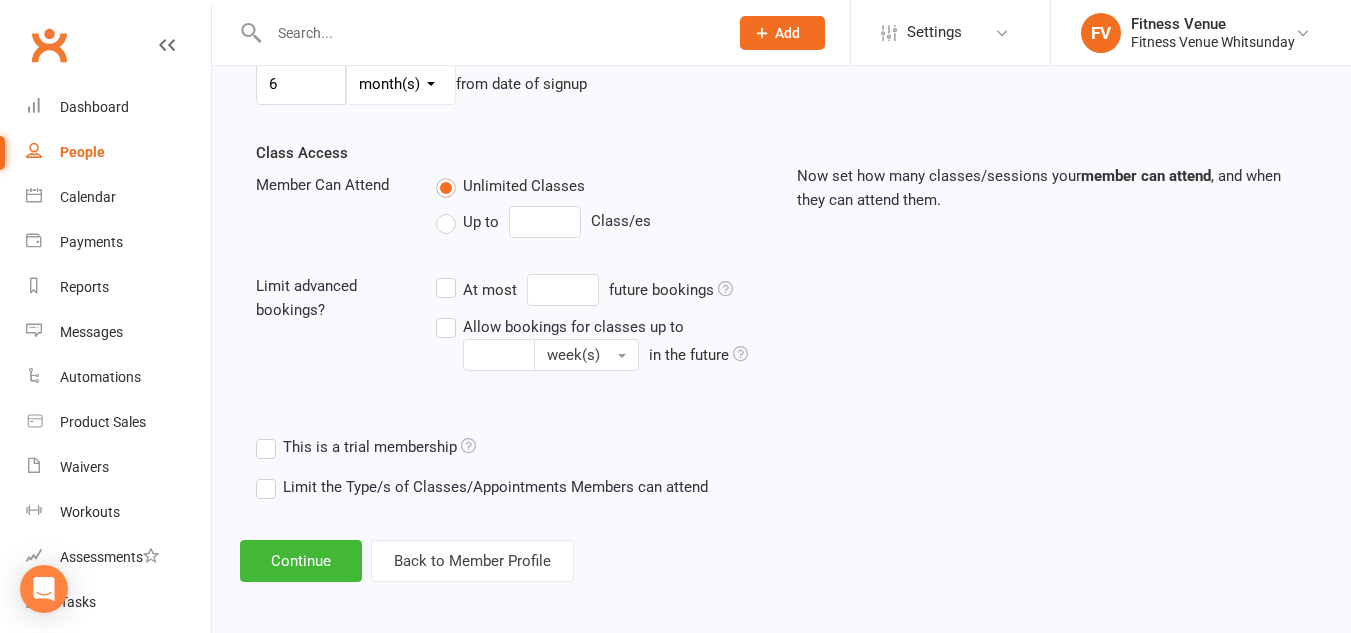 scroll, scrollTop: 638, scrollLeft: 0, axis: vertical 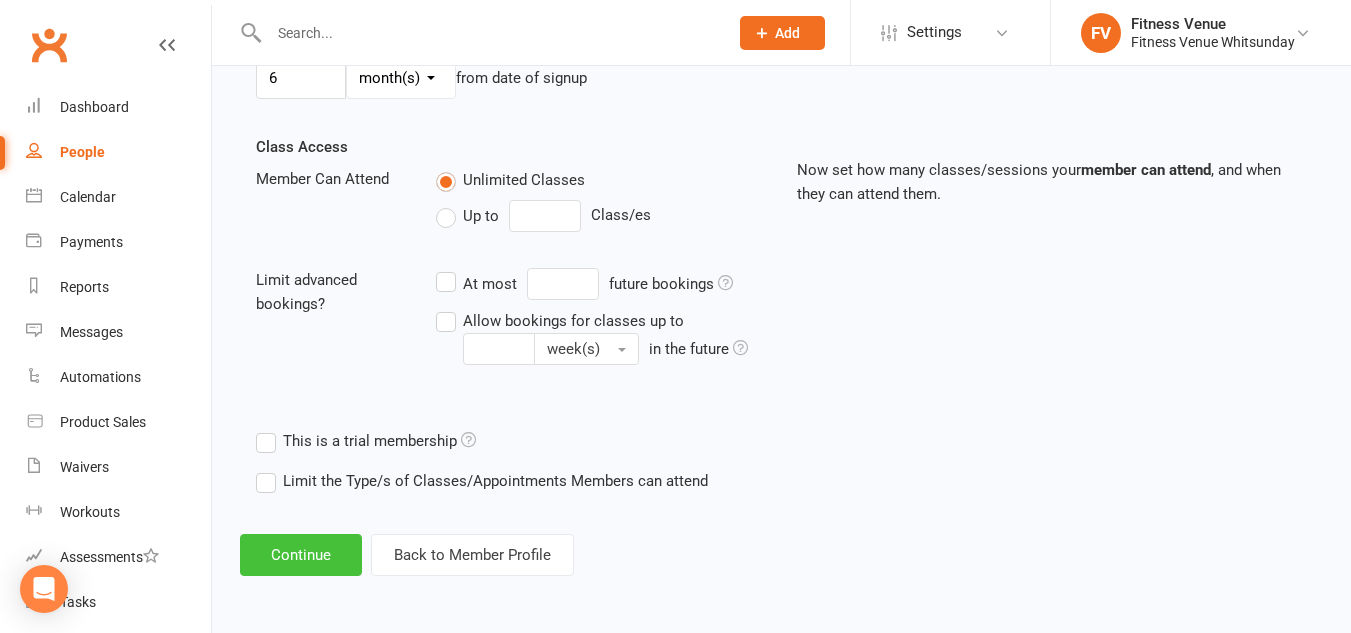click on "Continue" at bounding box center [301, 555] 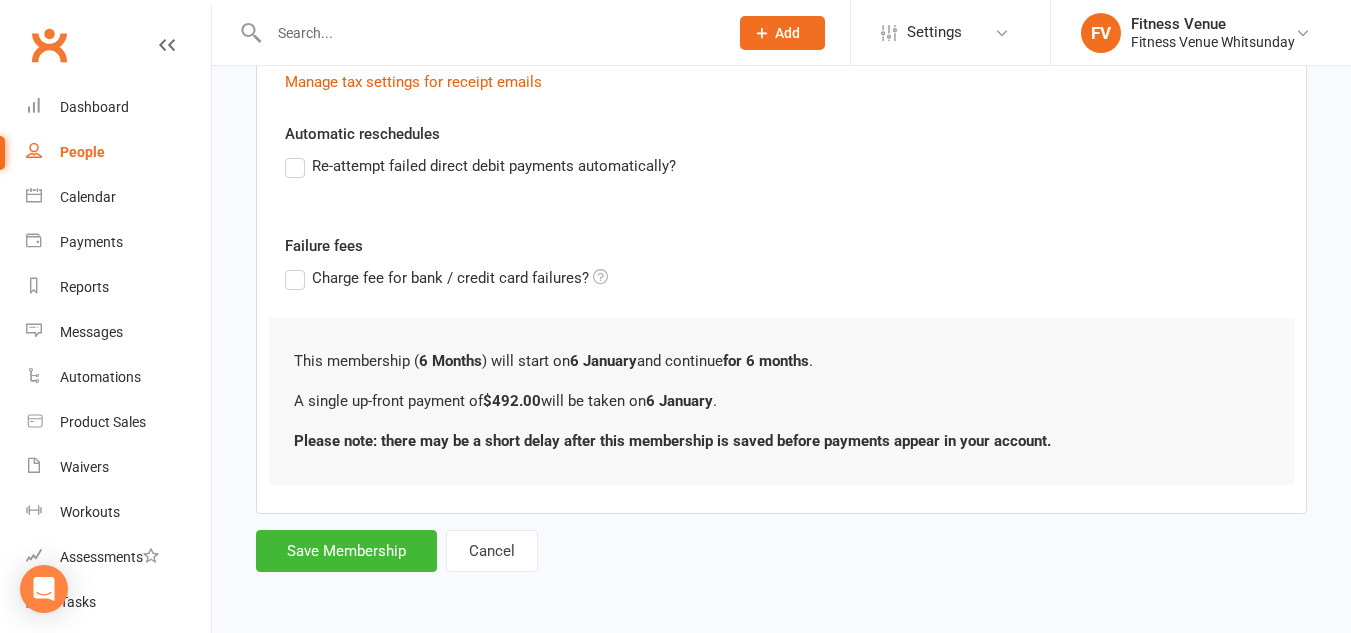 scroll, scrollTop: 0, scrollLeft: 0, axis: both 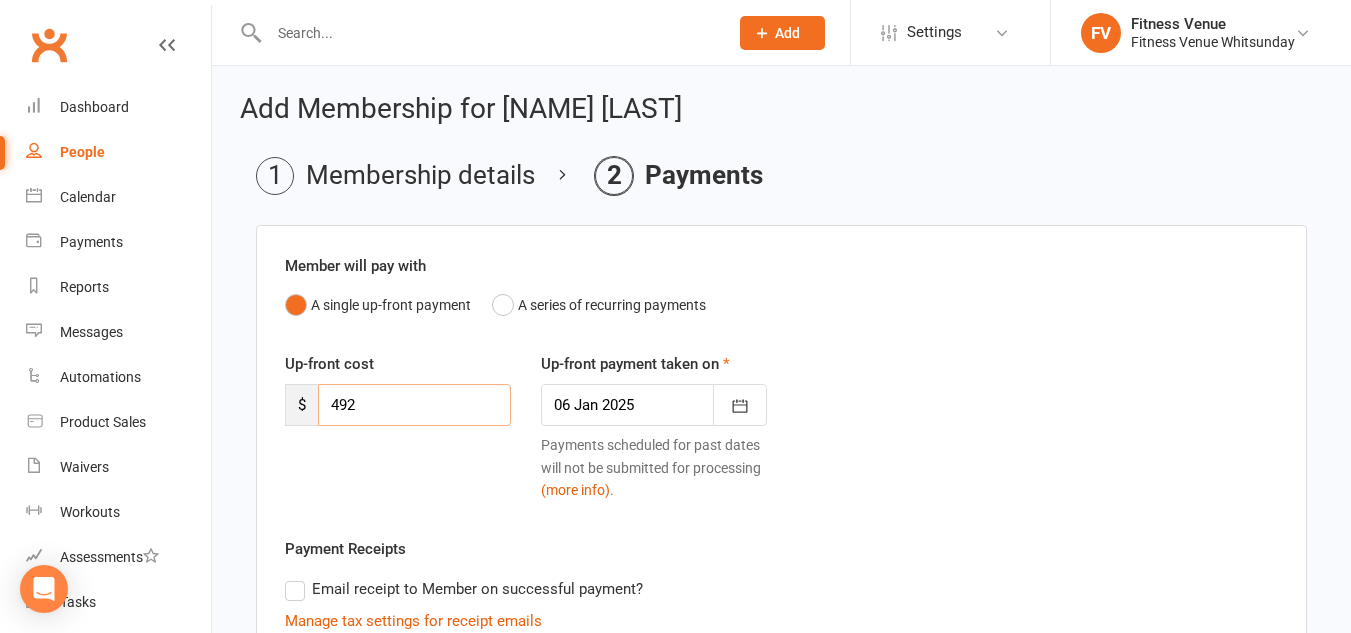 drag, startPoint x: 383, startPoint y: 407, endPoint x: 317, endPoint y: 401, distance: 66.27216 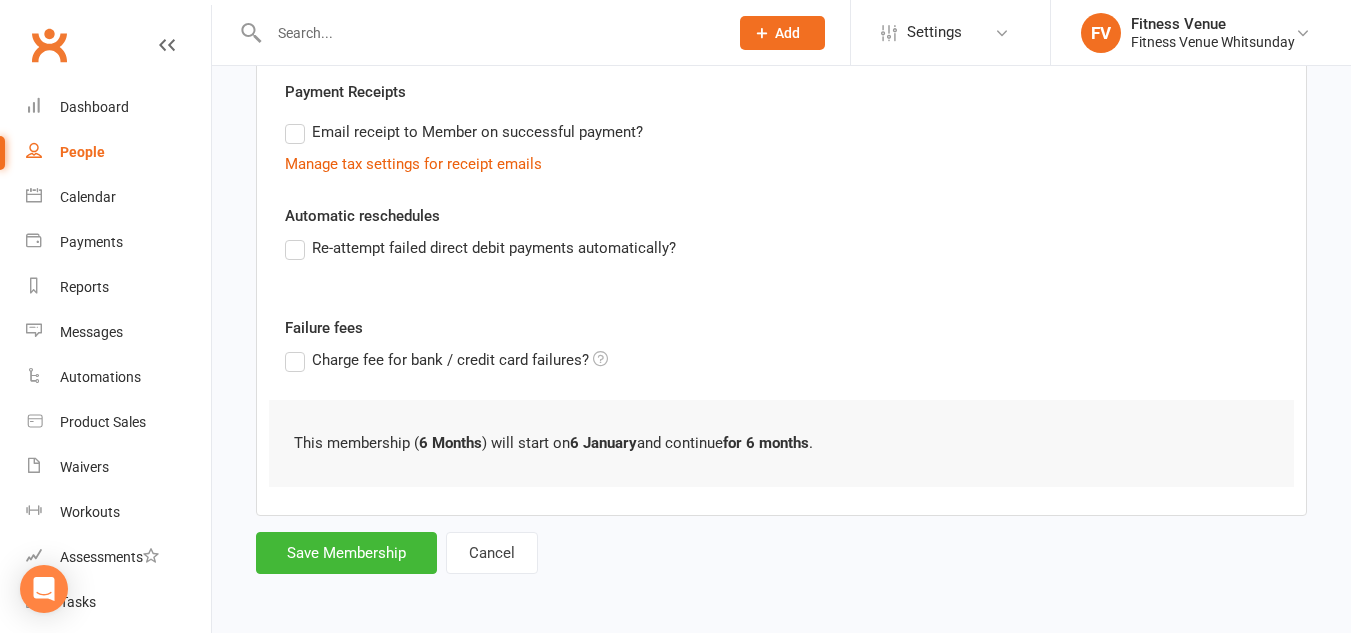 scroll, scrollTop: 376, scrollLeft: 0, axis: vertical 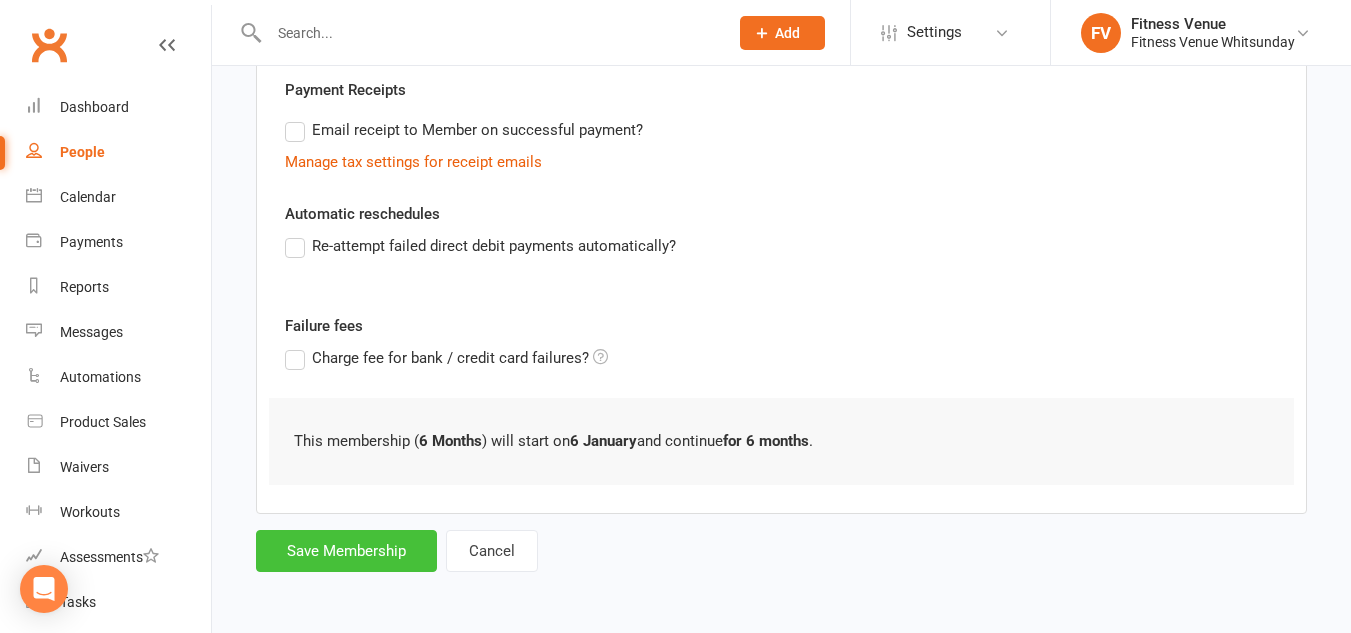 type on "0" 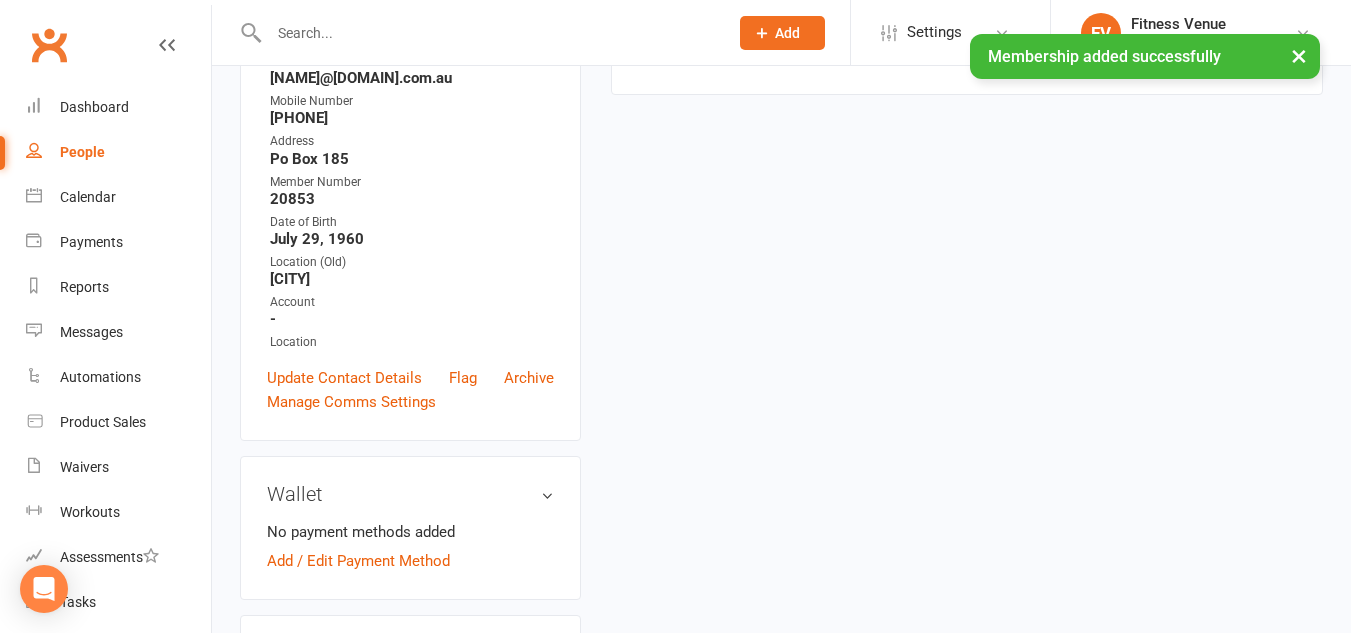 scroll, scrollTop: 0, scrollLeft: 0, axis: both 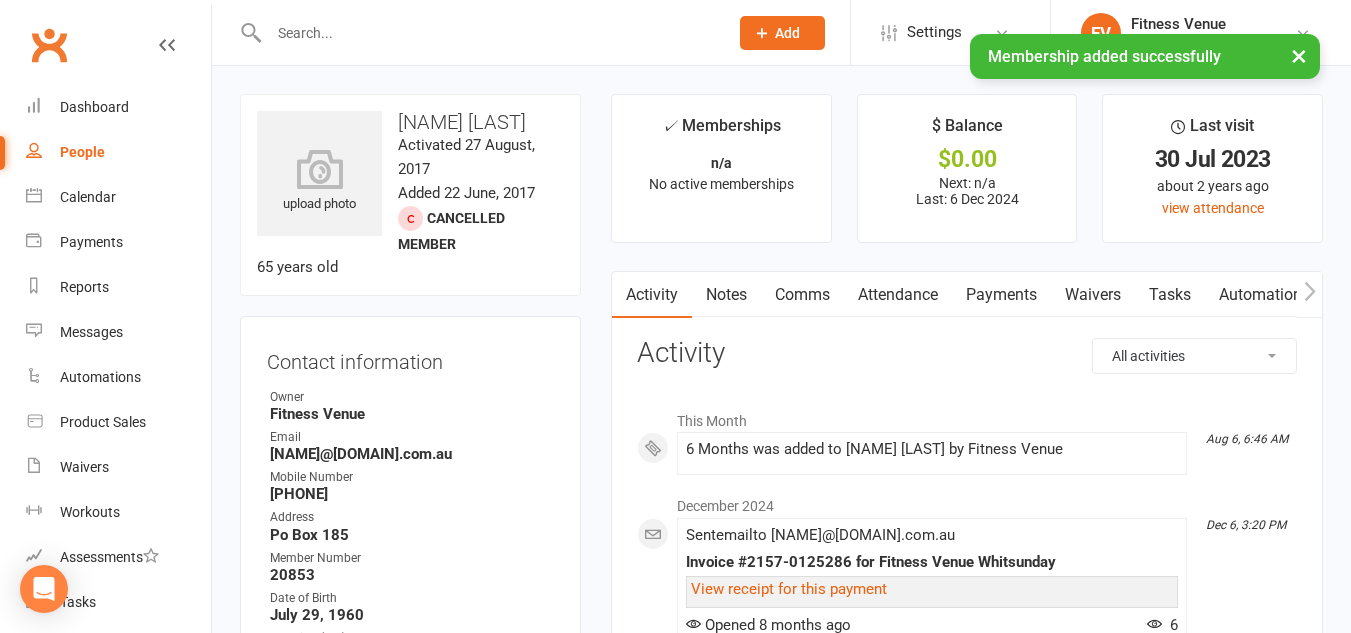 click on "Payments" at bounding box center [1001, 295] 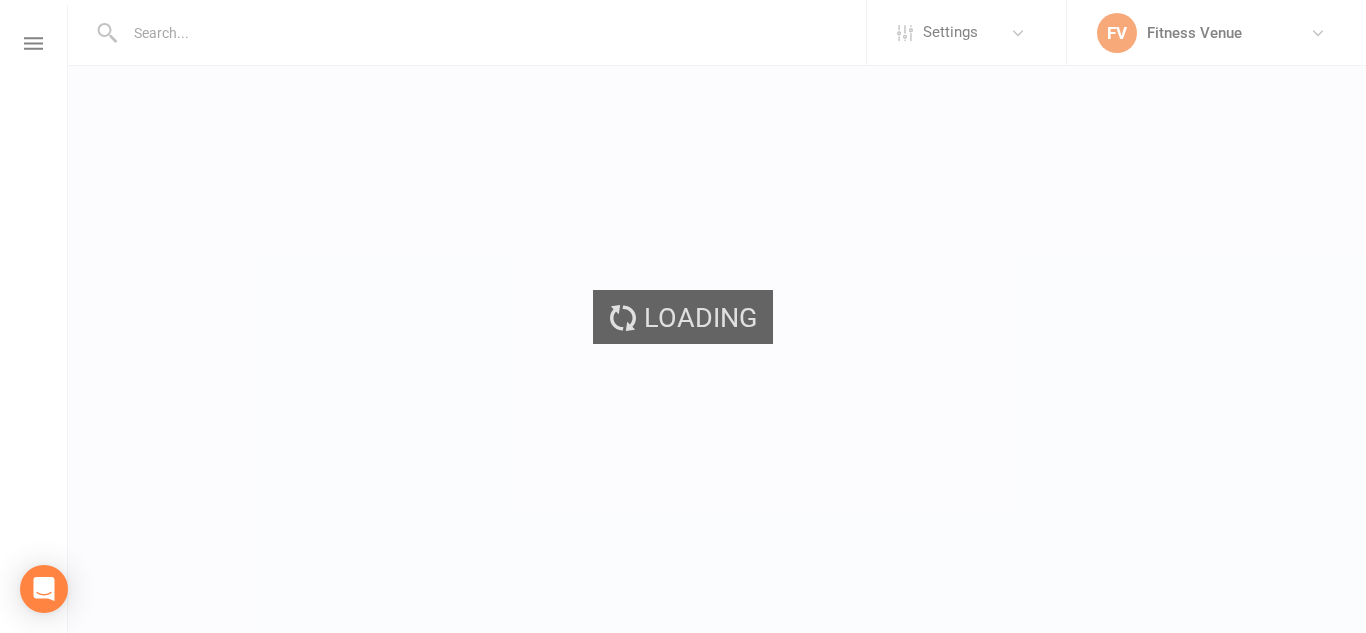 scroll, scrollTop: 0, scrollLeft: 0, axis: both 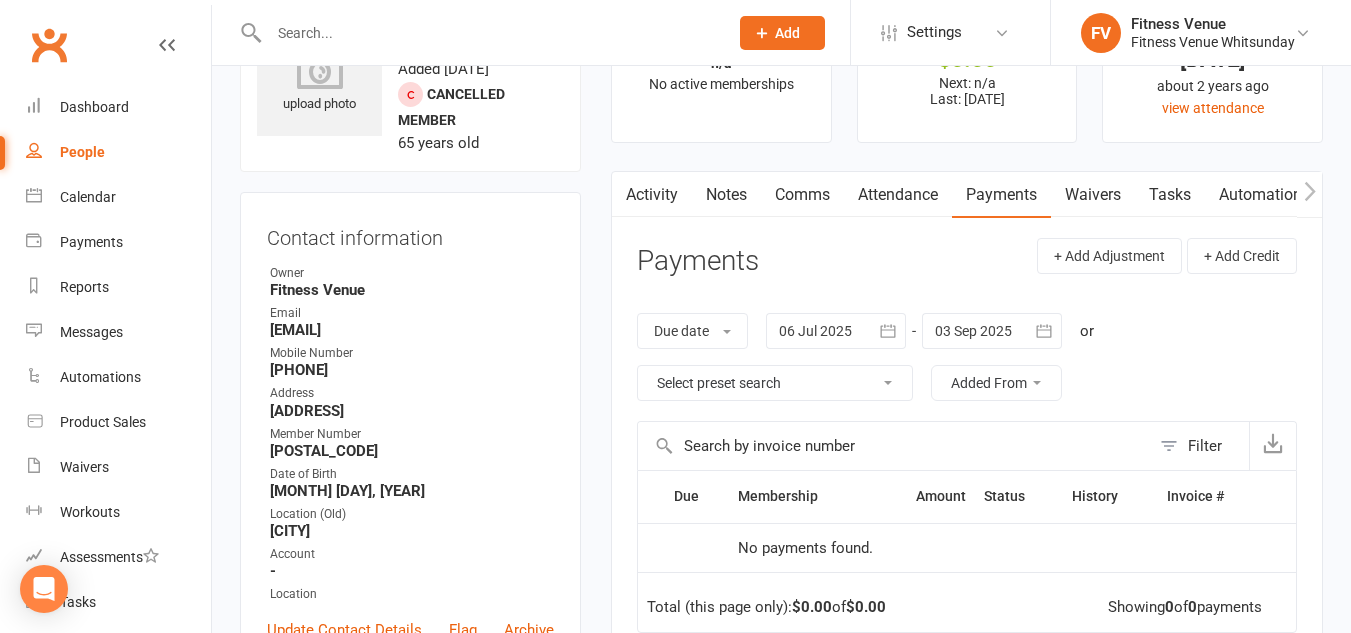 click at bounding box center (836, 331) 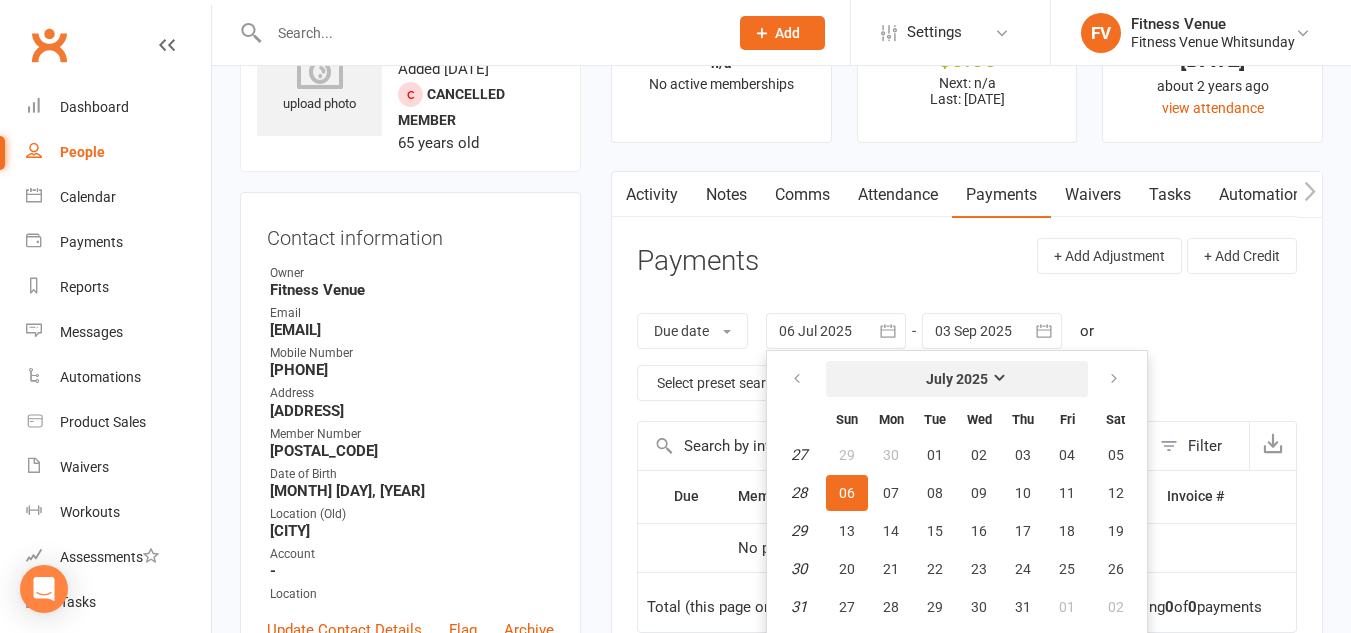 scroll, scrollTop: 132, scrollLeft: 0, axis: vertical 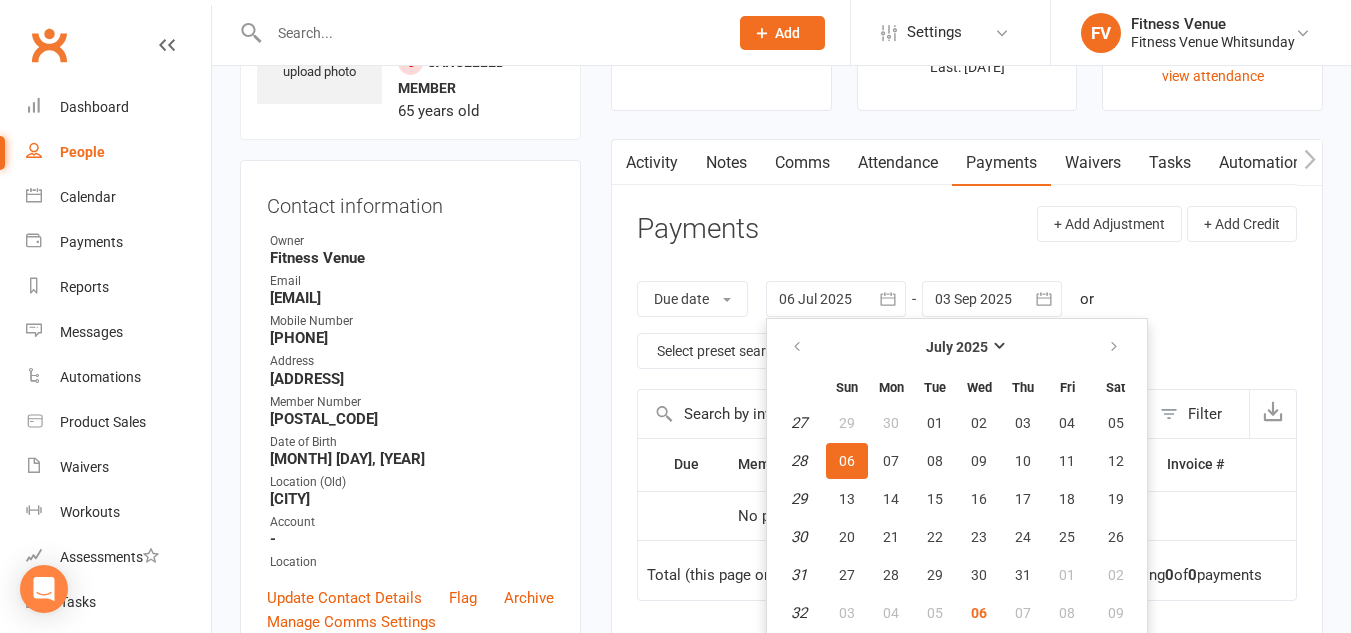 click 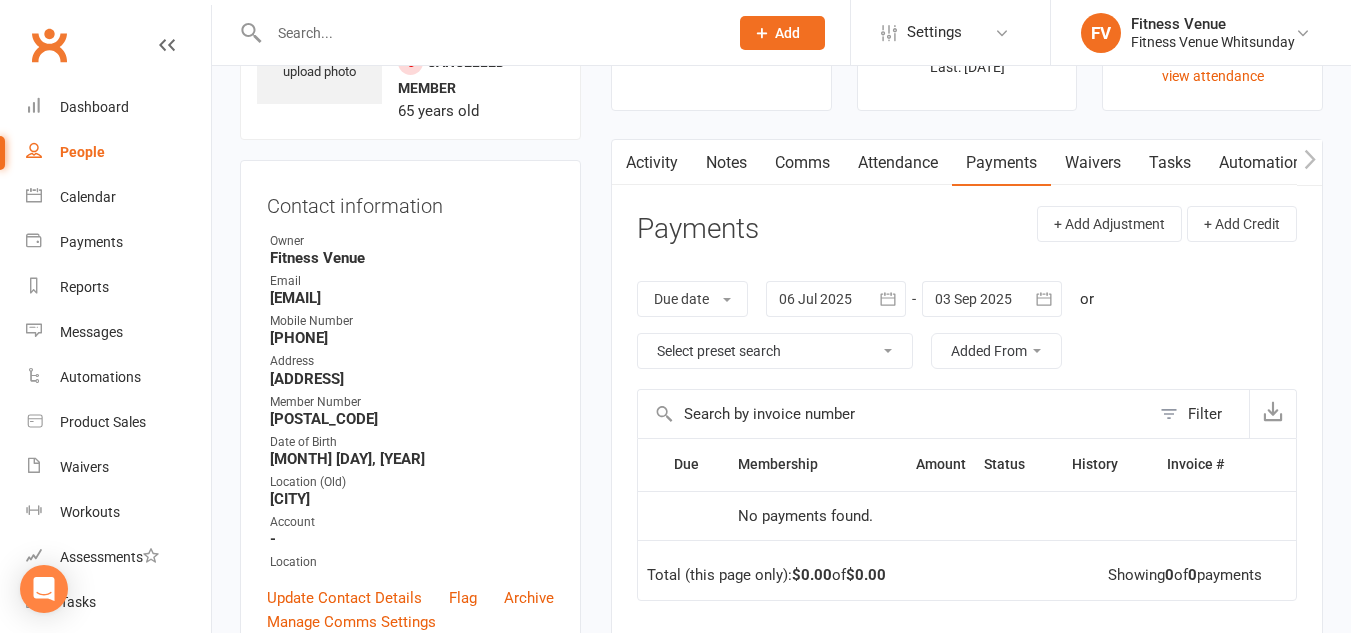click 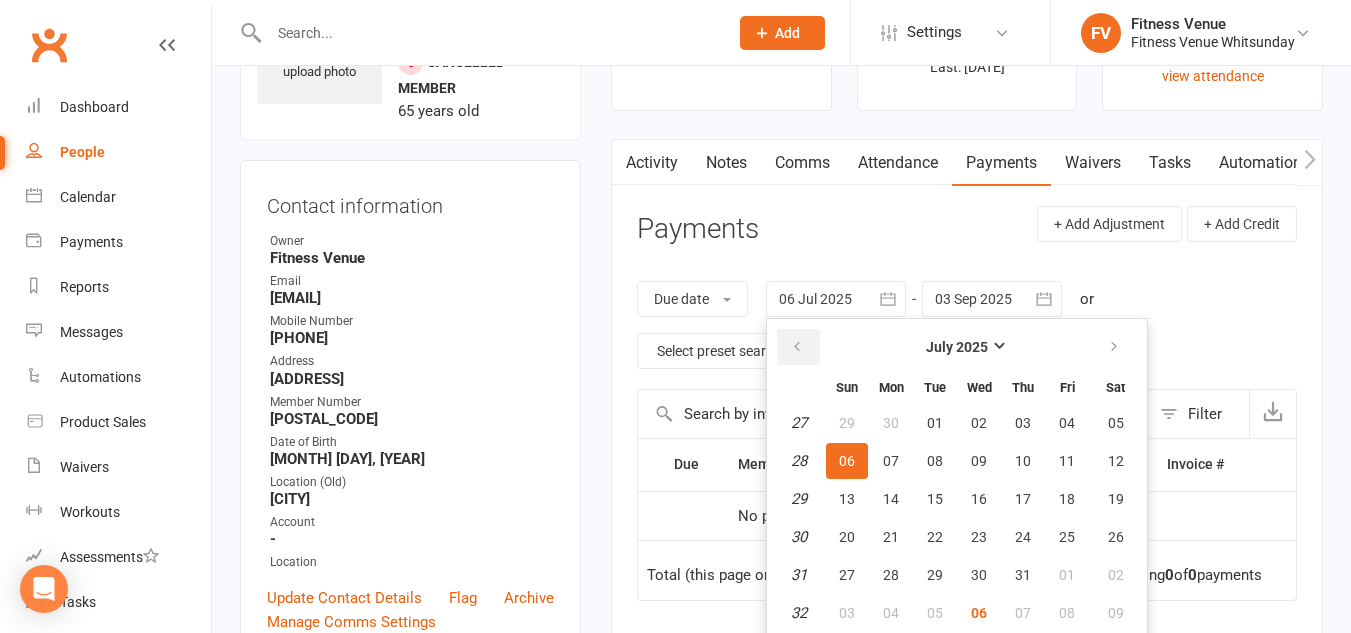 click at bounding box center [797, 347] 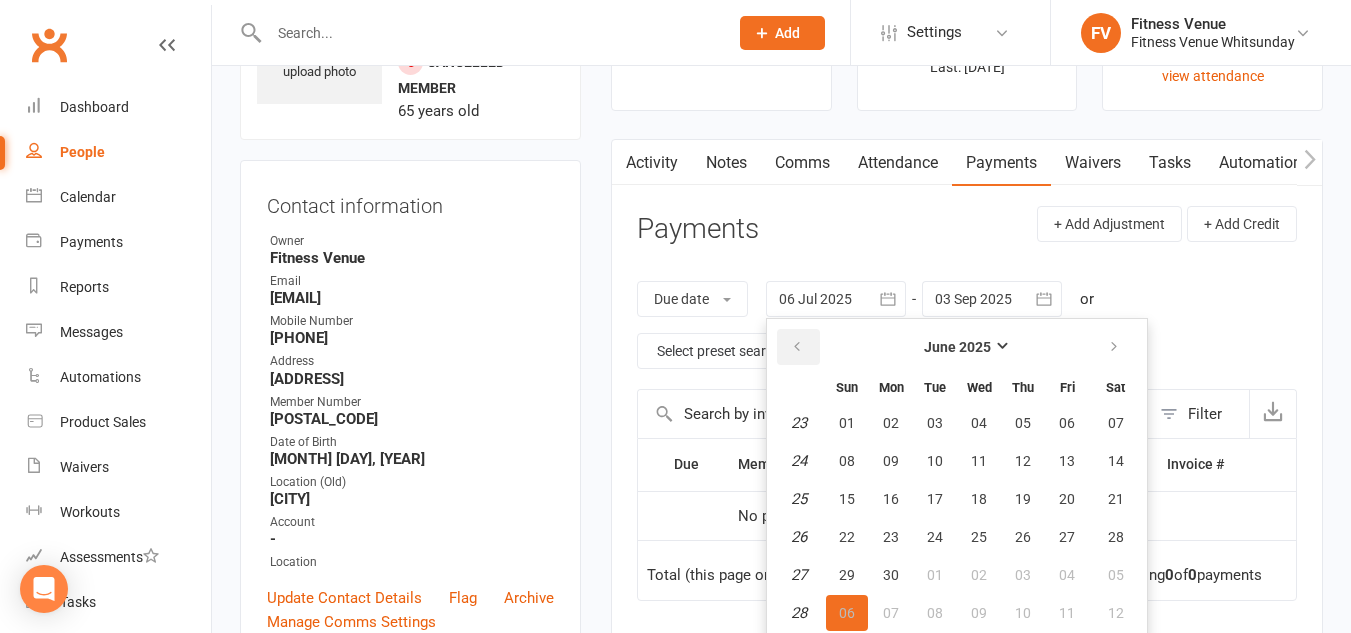 click at bounding box center (797, 347) 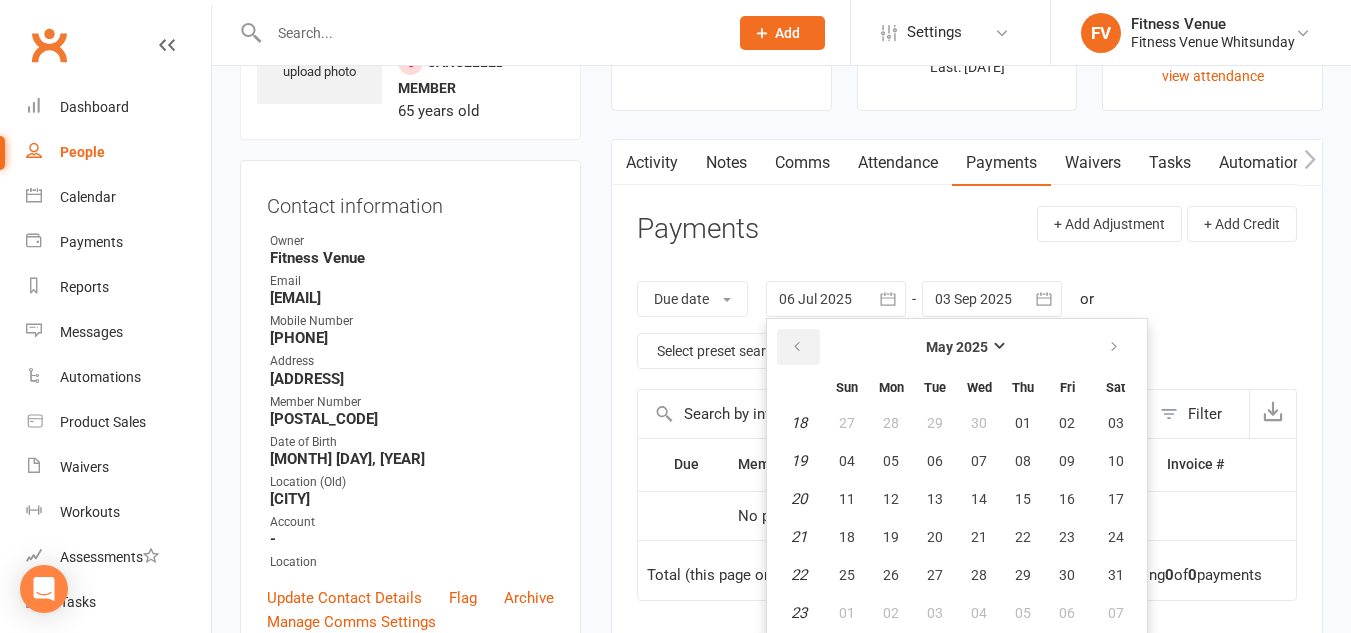 click at bounding box center (797, 347) 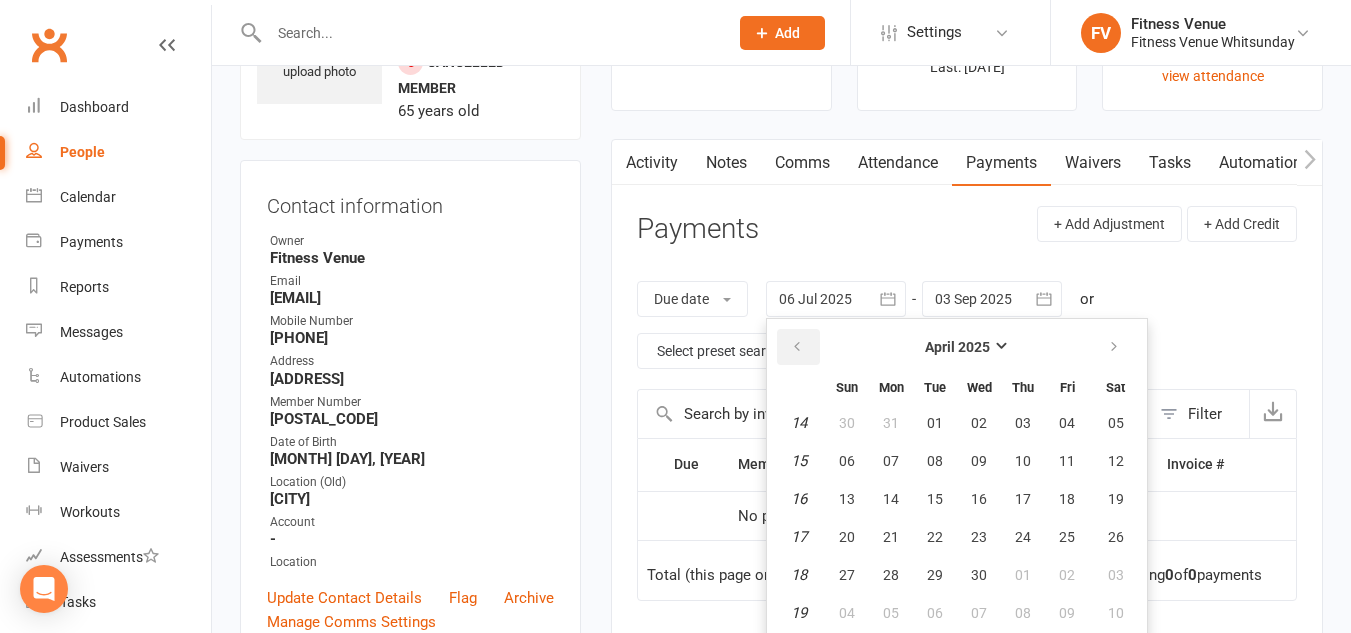 click at bounding box center [797, 347] 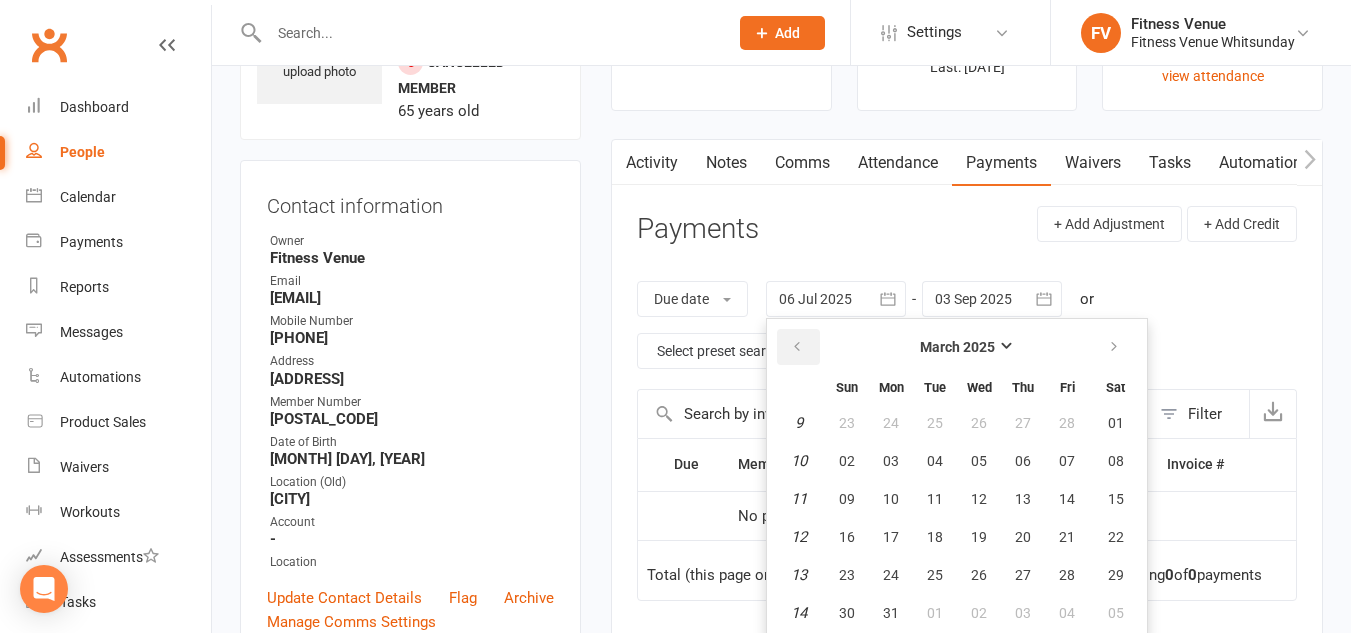 click at bounding box center [797, 347] 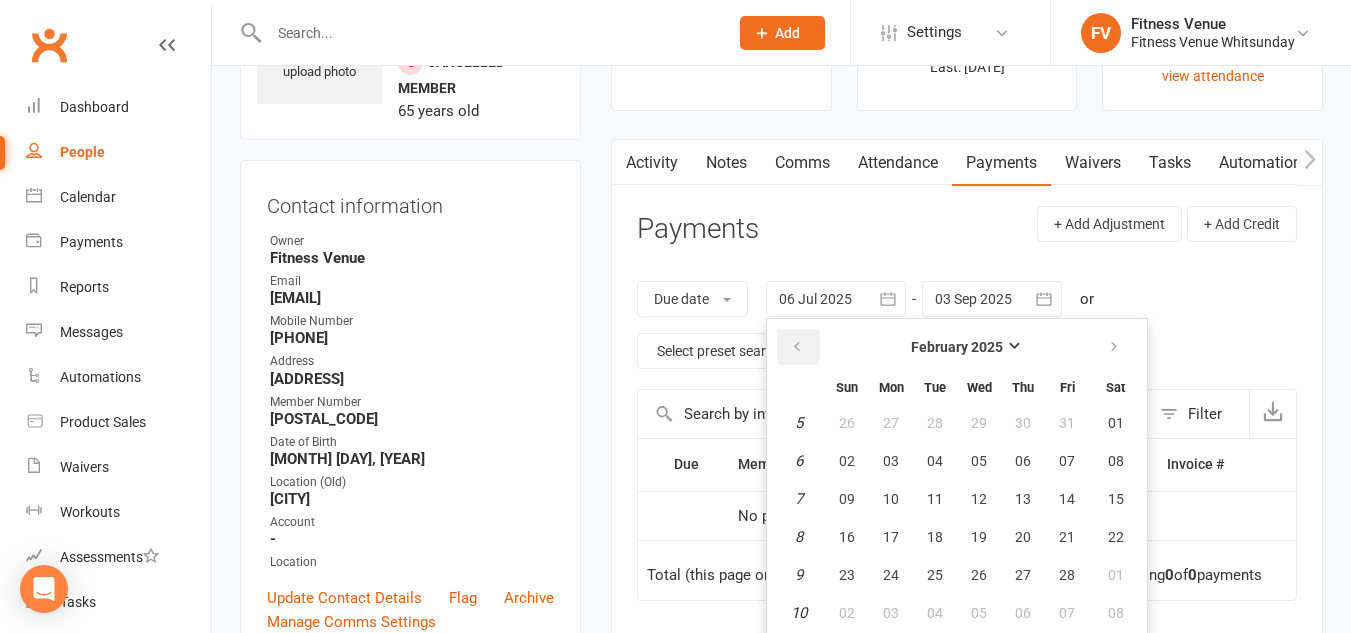 click at bounding box center (797, 347) 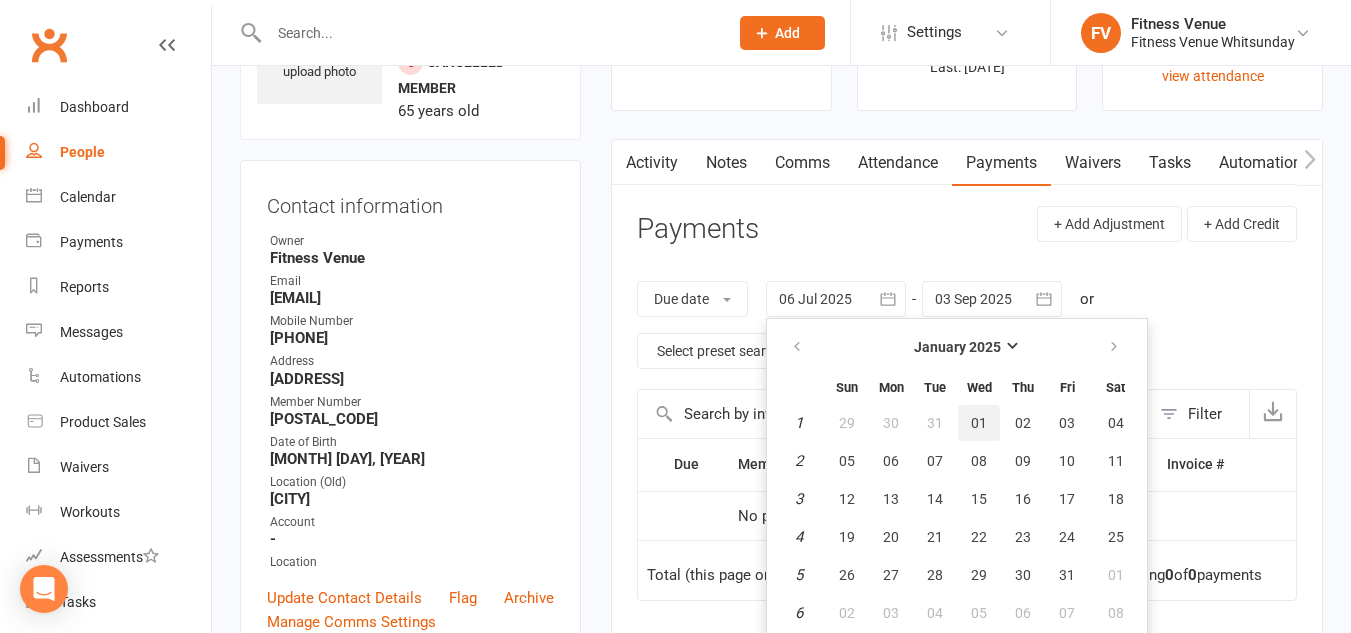 click on "01" at bounding box center (979, 423) 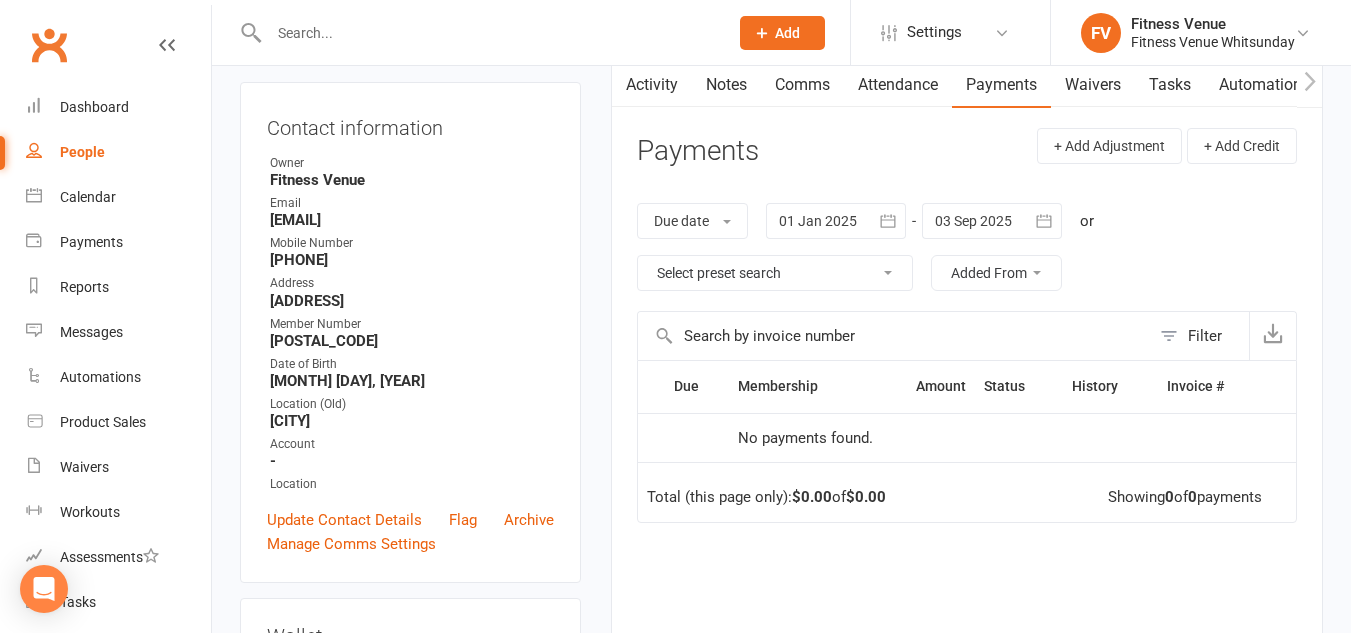 scroll, scrollTop: 332, scrollLeft: 0, axis: vertical 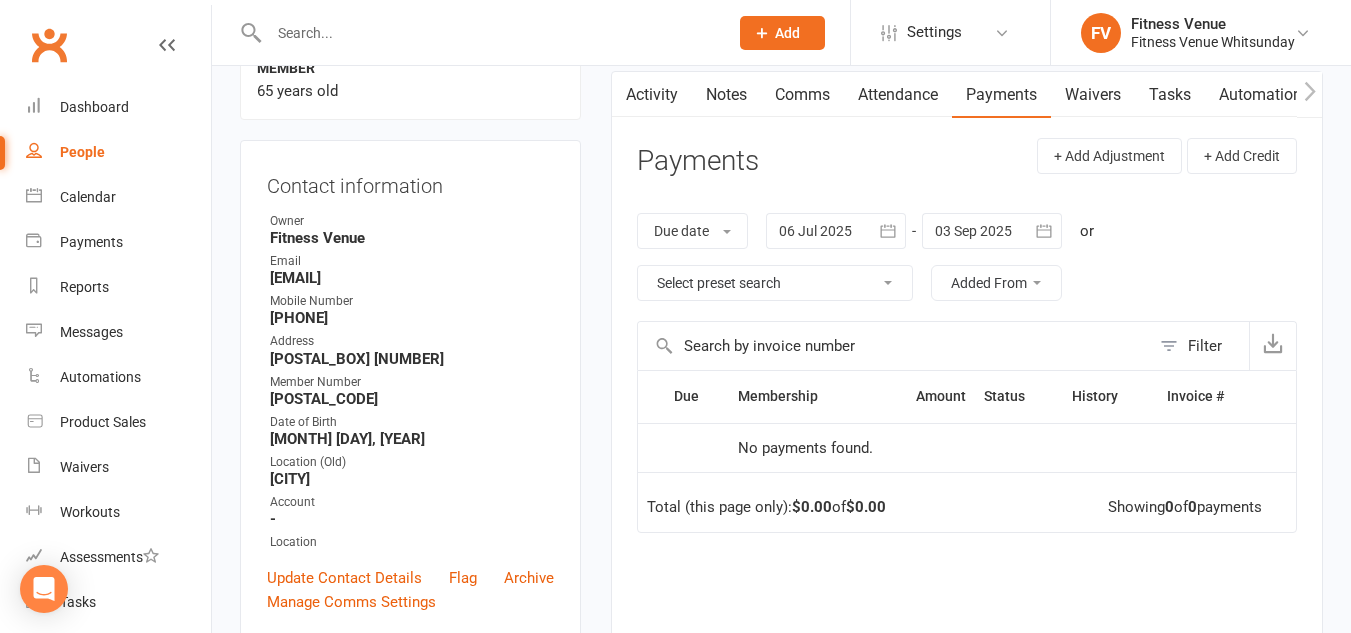 click 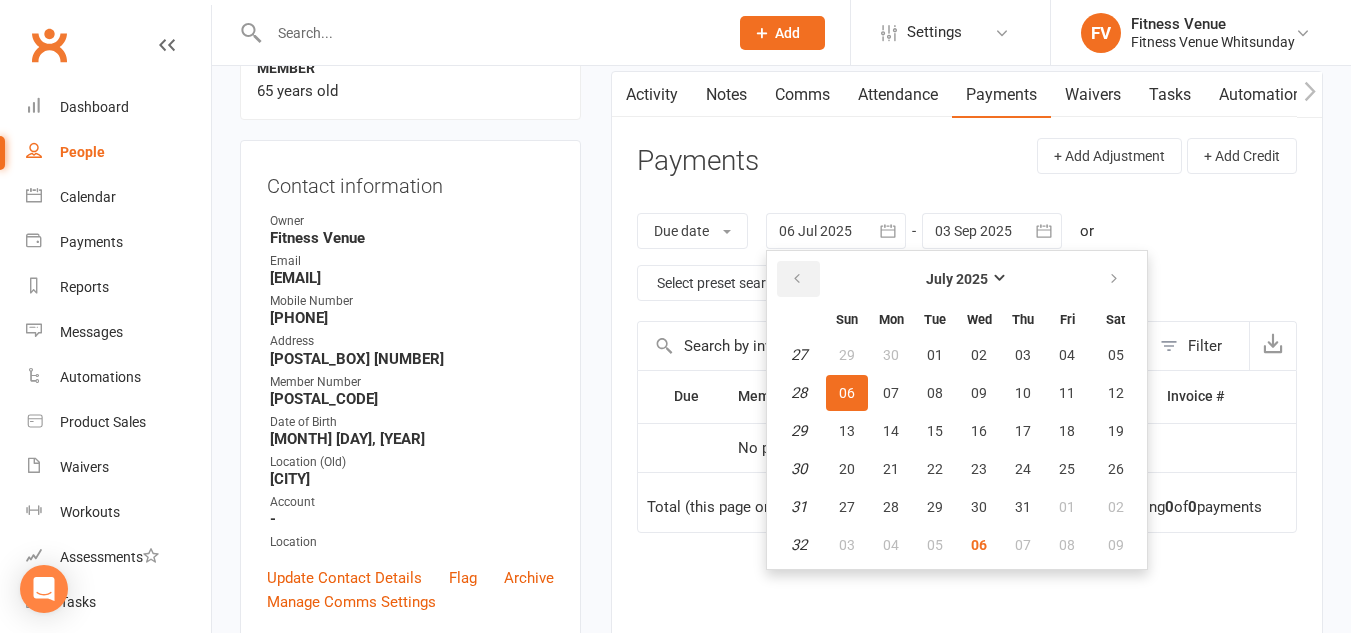 click at bounding box center (798, 279) 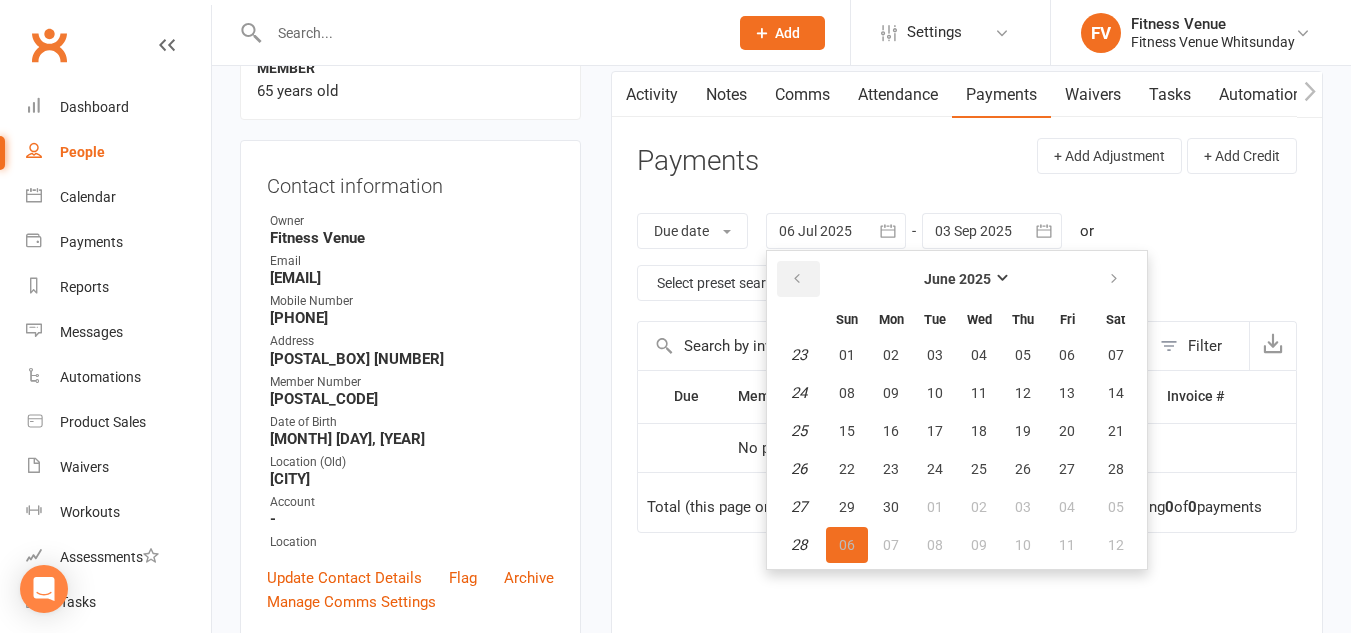 click at bounding box center (798, 279) 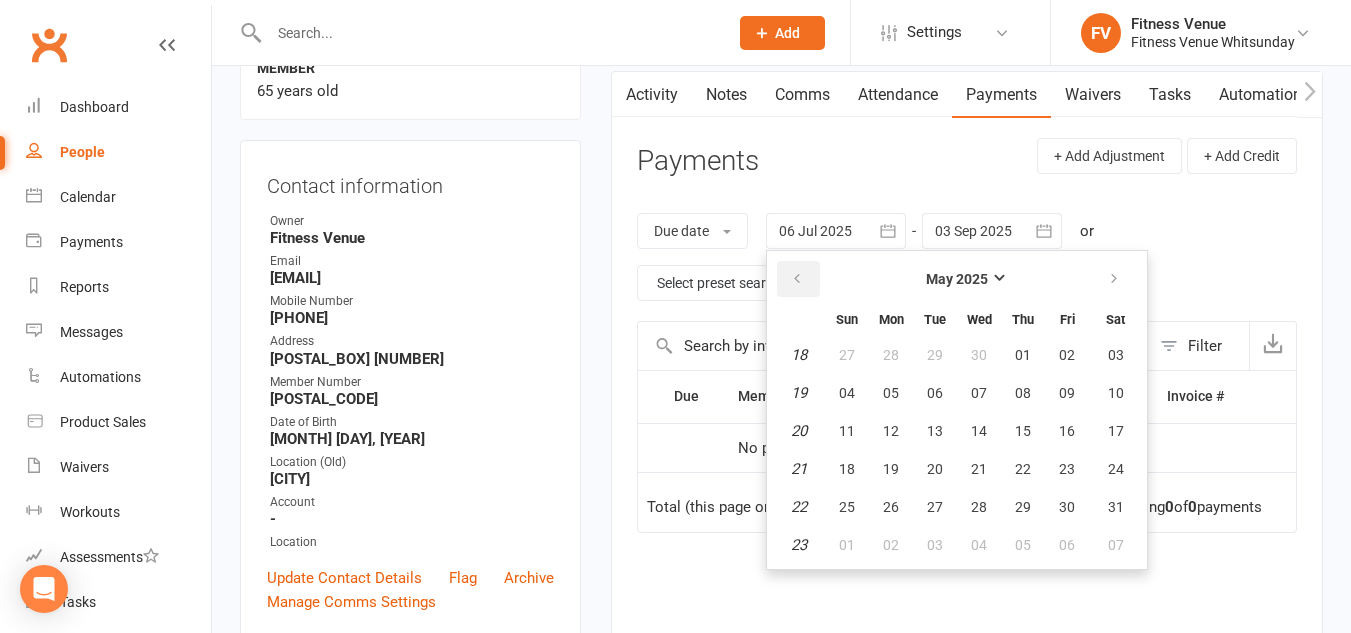 click at bounding box center [798, 279] 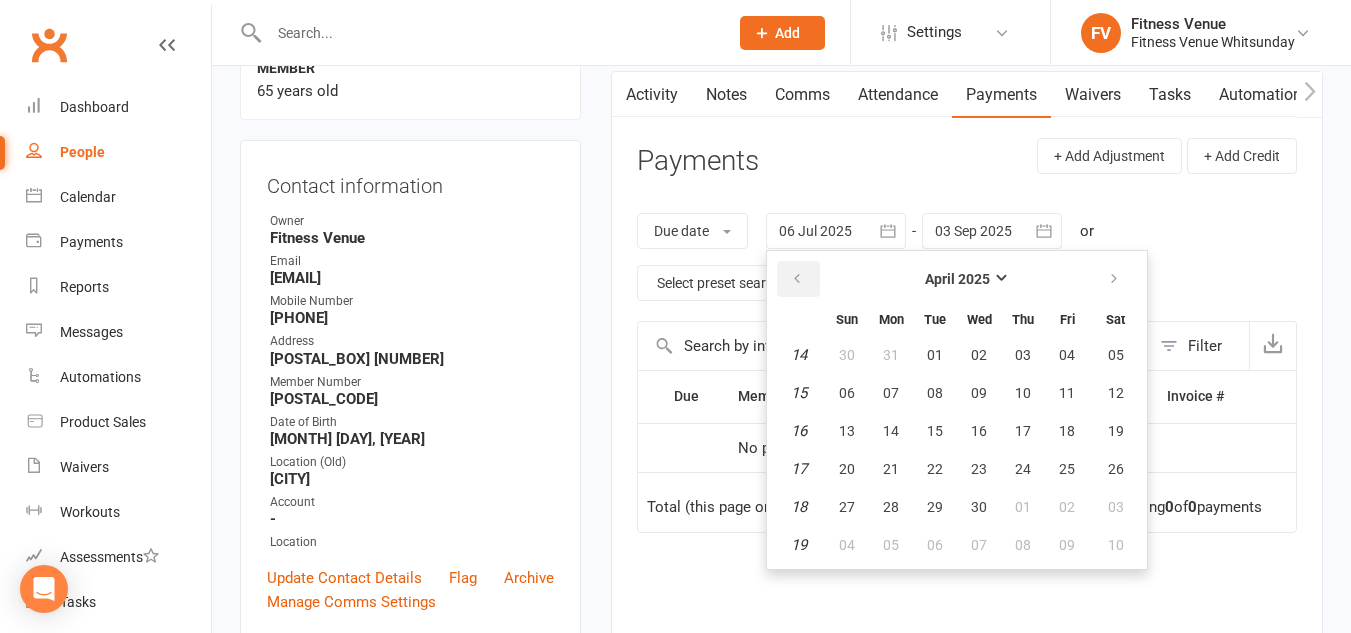 click at bounding box center (798, 279) 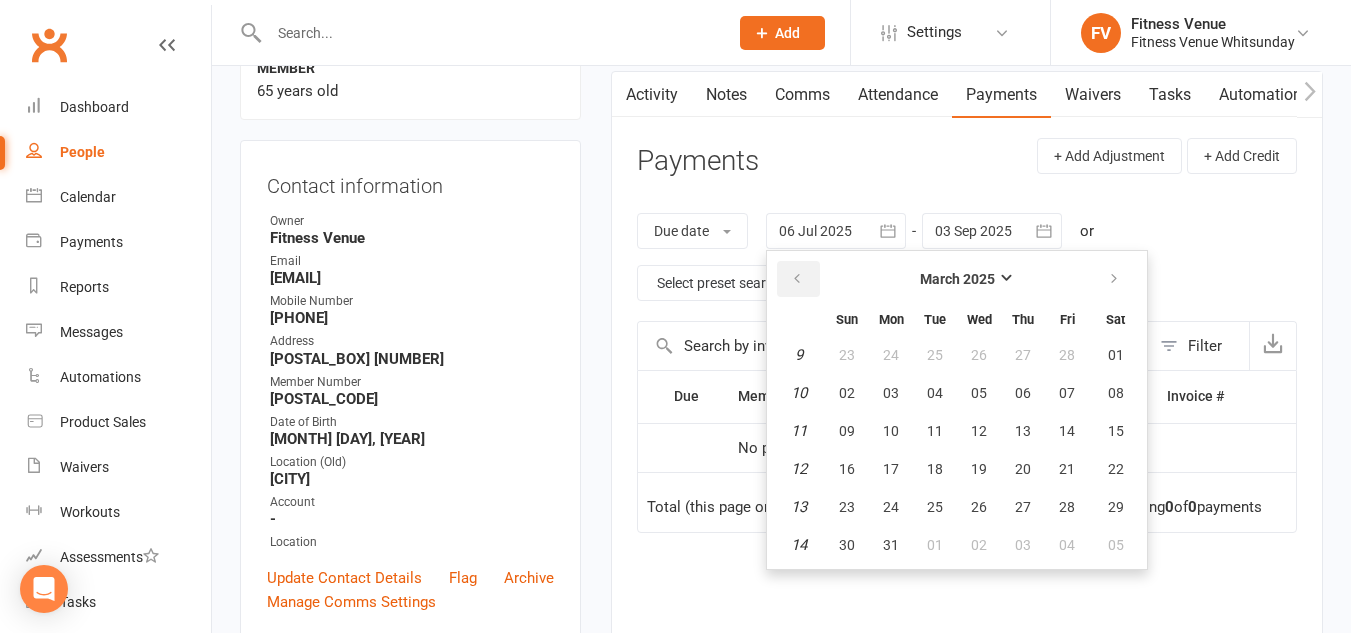 click at bounding box center [798, 279] 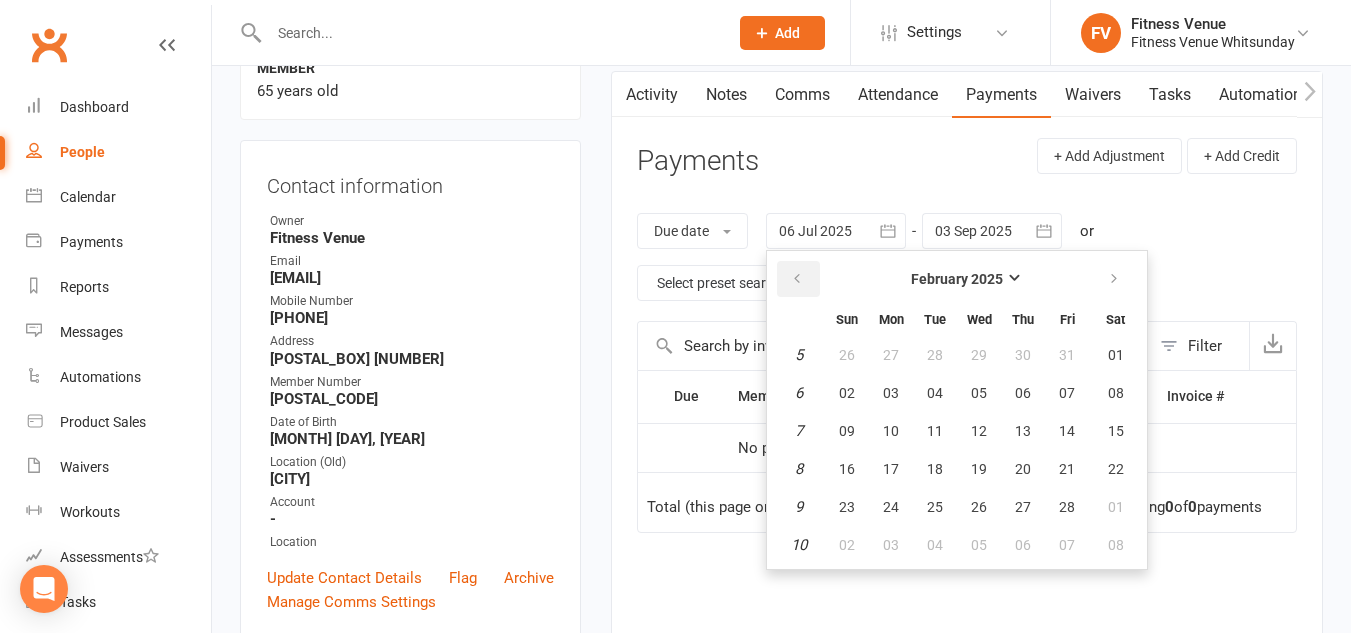 click at bounding box center [798, 279] 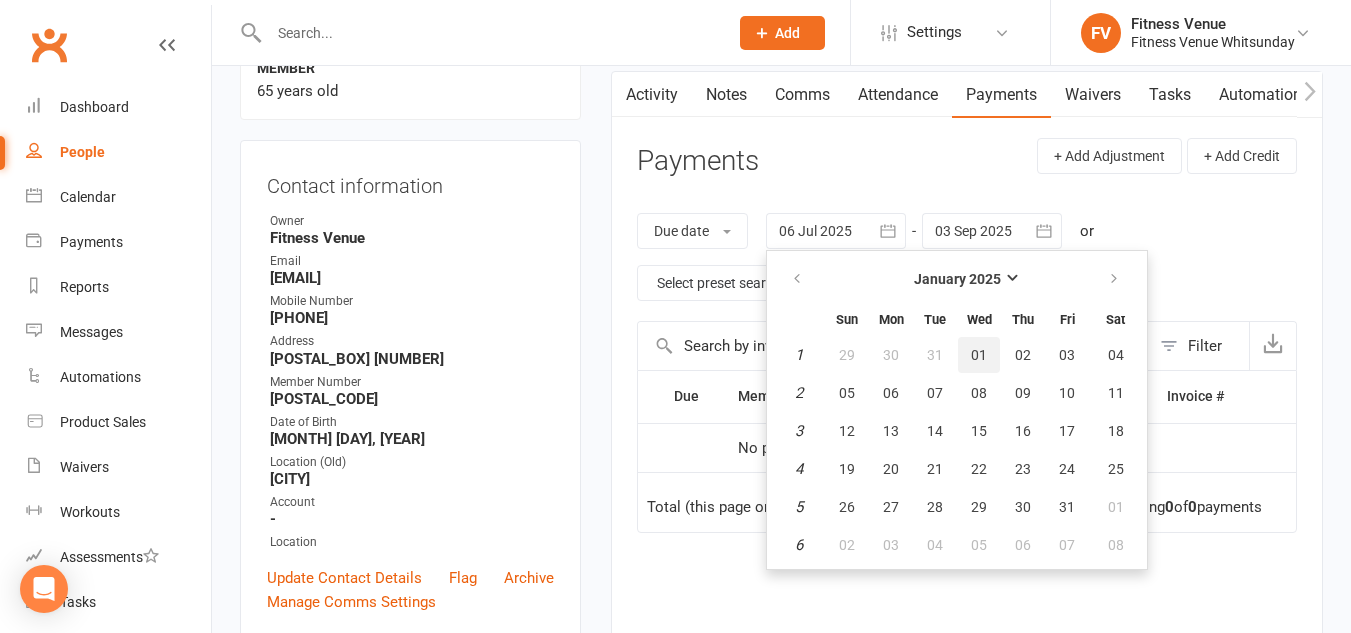 click on "01" at bounding box center [979, 355] 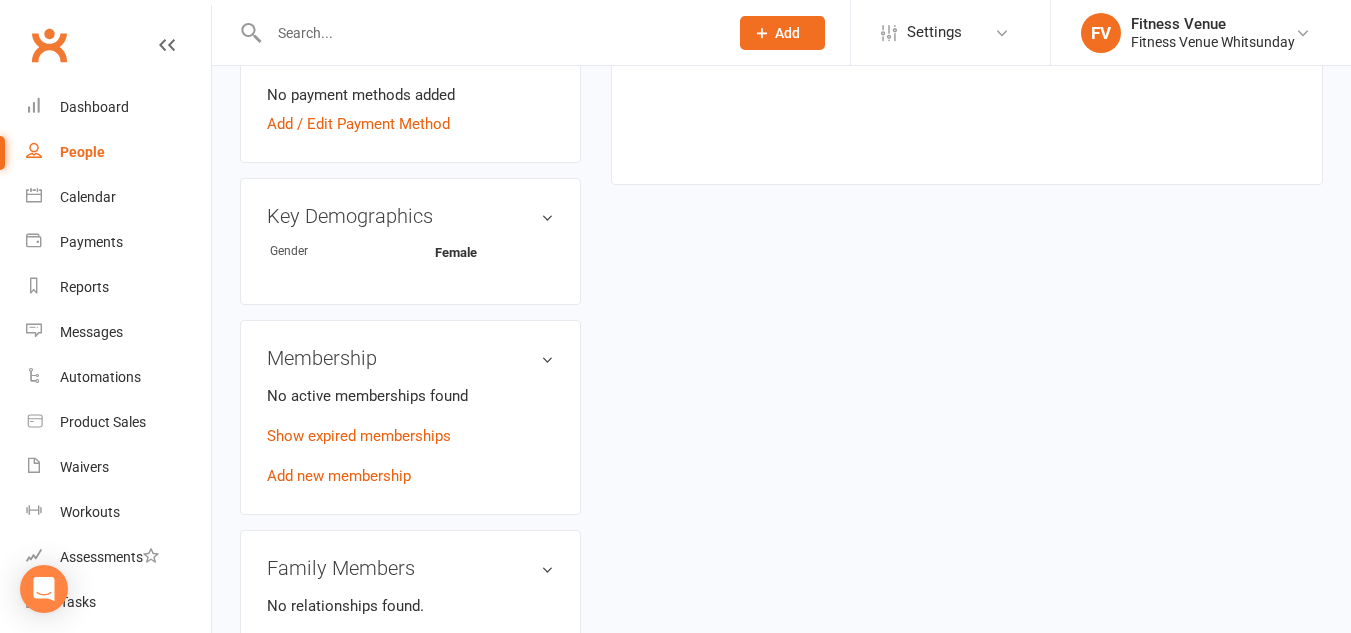 scroll, scrollTop: 900, scrollLeft: 0, axis: vertical 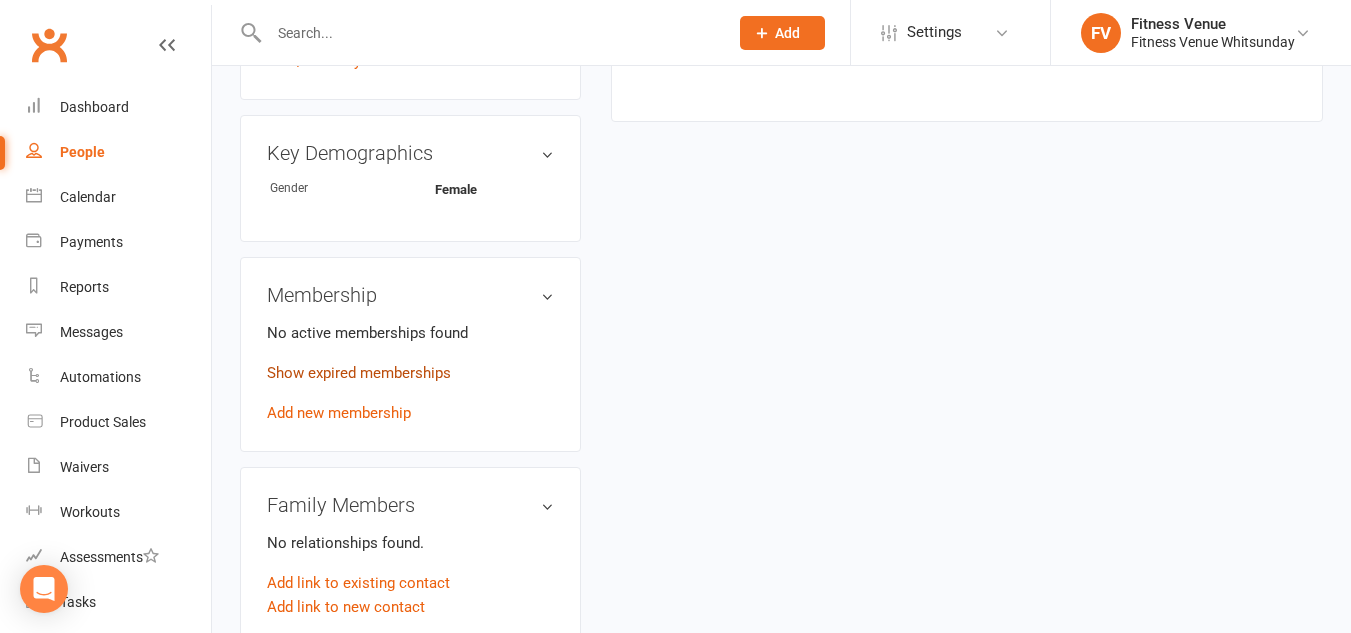 click on "Show expired memberships" at bounding box center (359, 373) 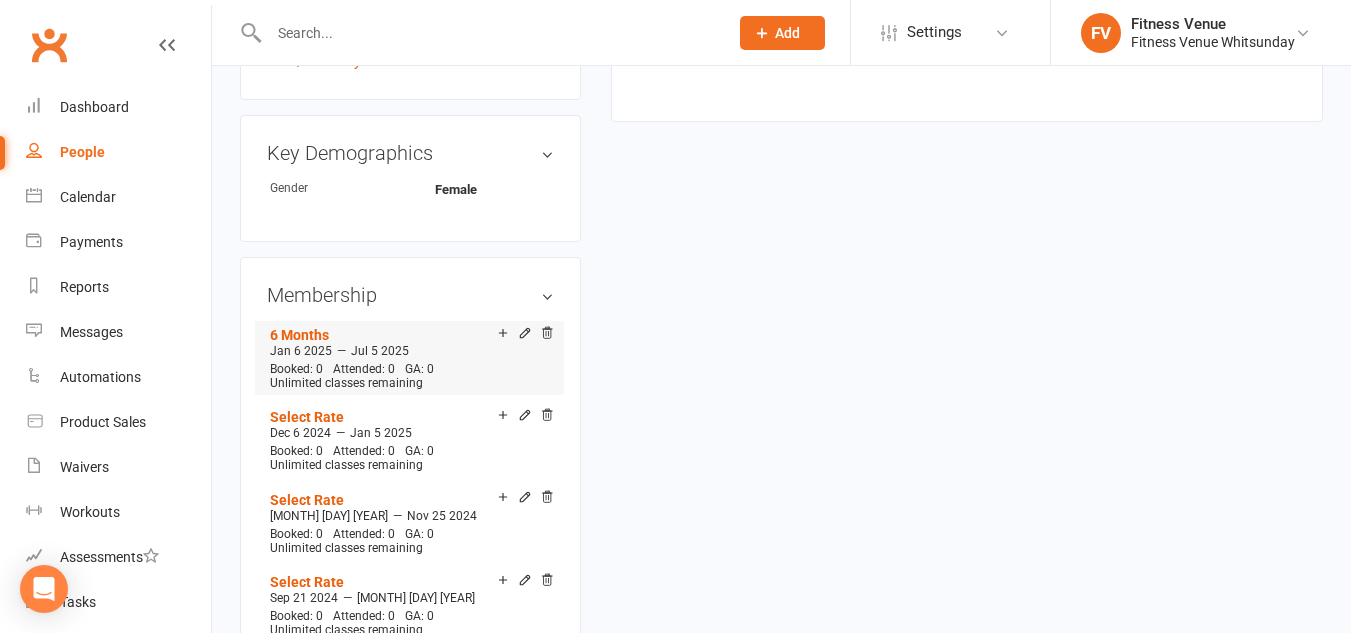 click on "Jul 5 2025" at bounding box center [380, 351] 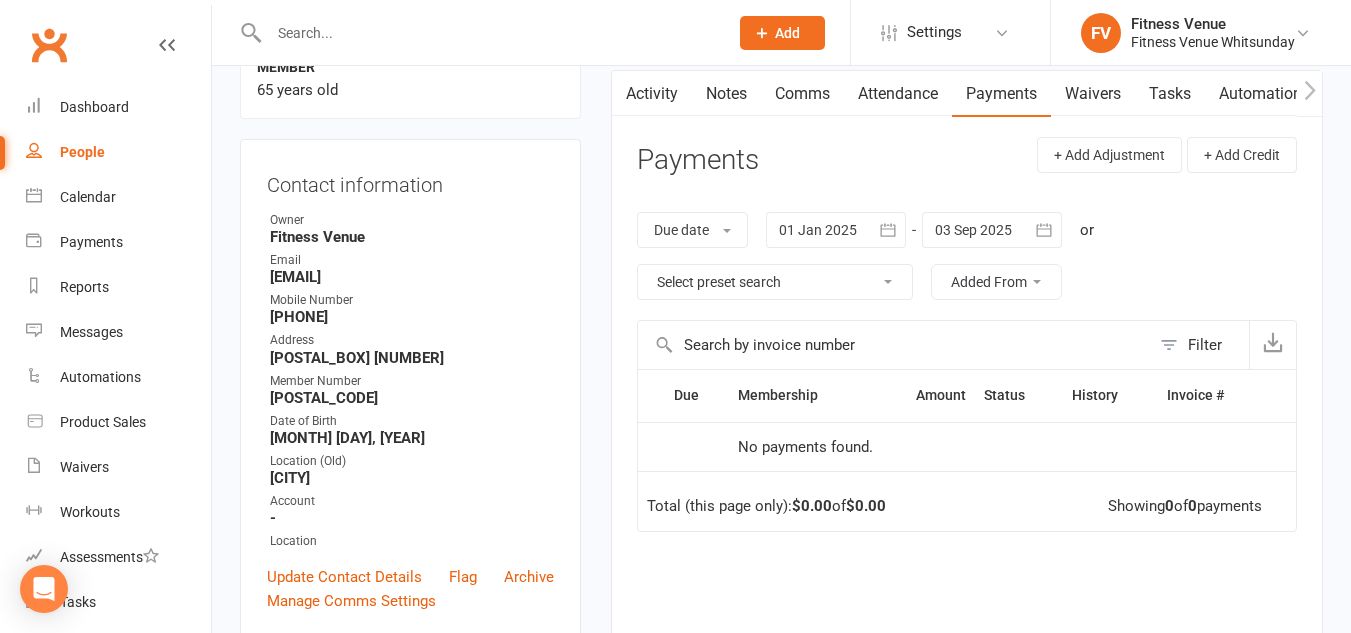 scroll, scrollTop: 200, scrollLeft: 0, axis: vertical 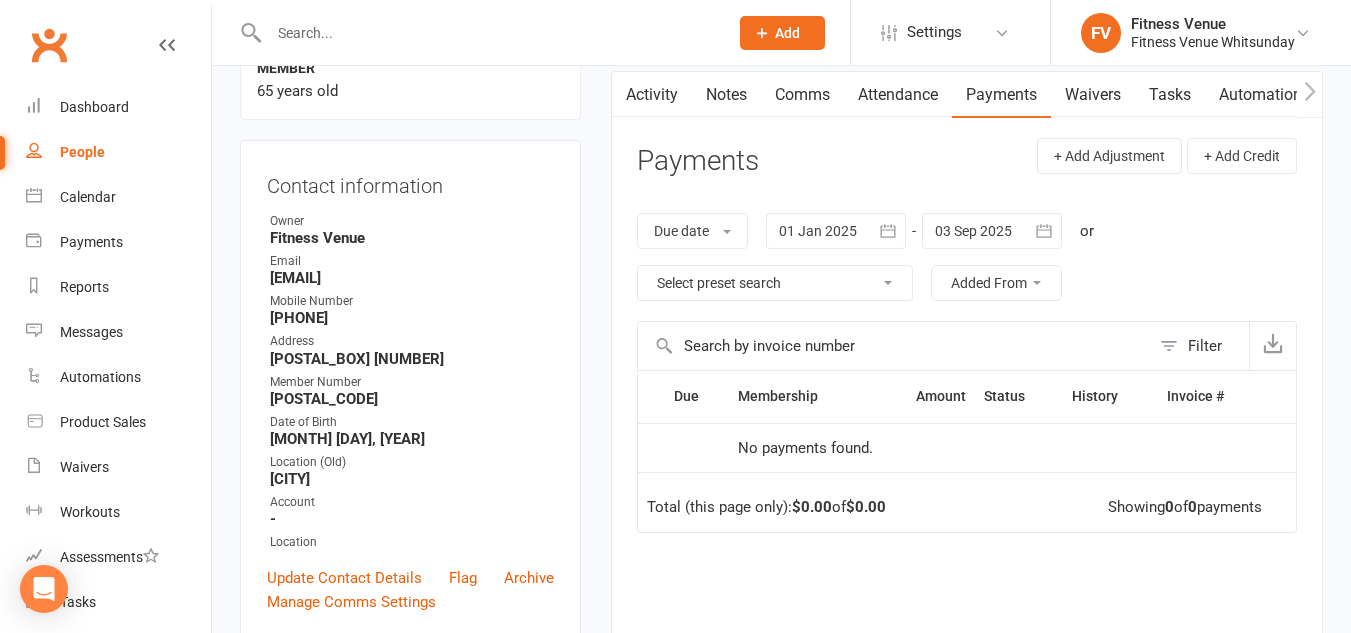 click 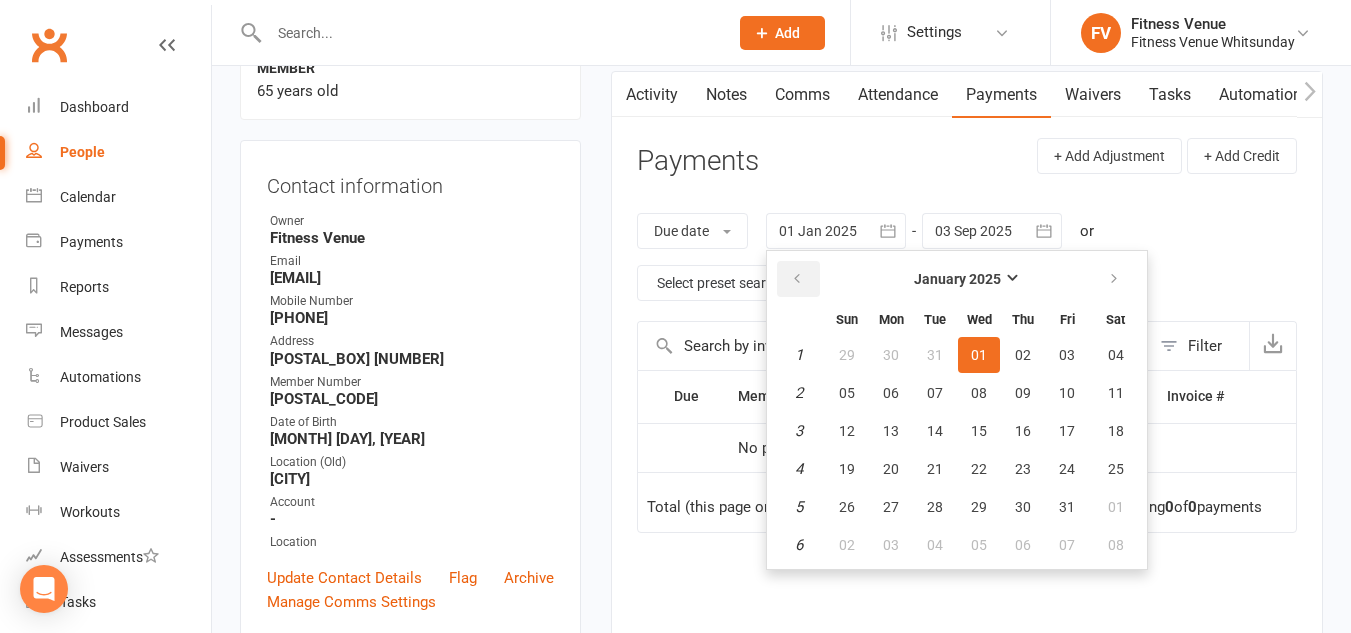 click at bounding box center [797, 279] 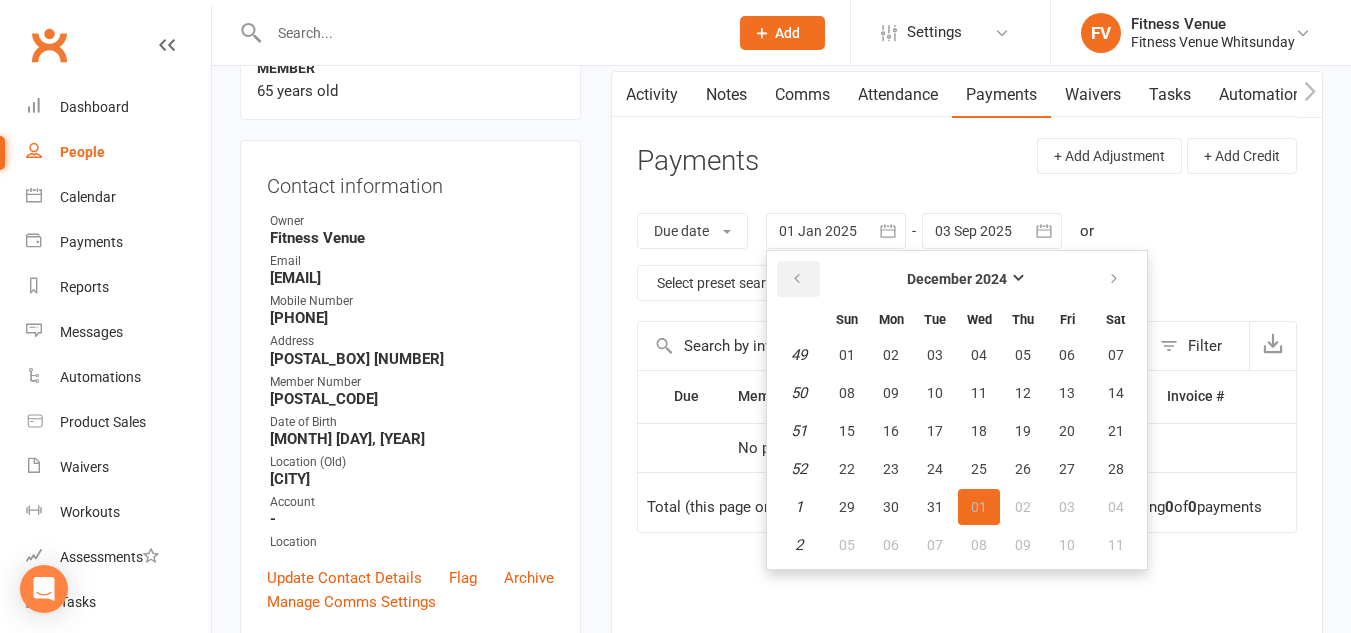 click at bounding box center [797, 279] 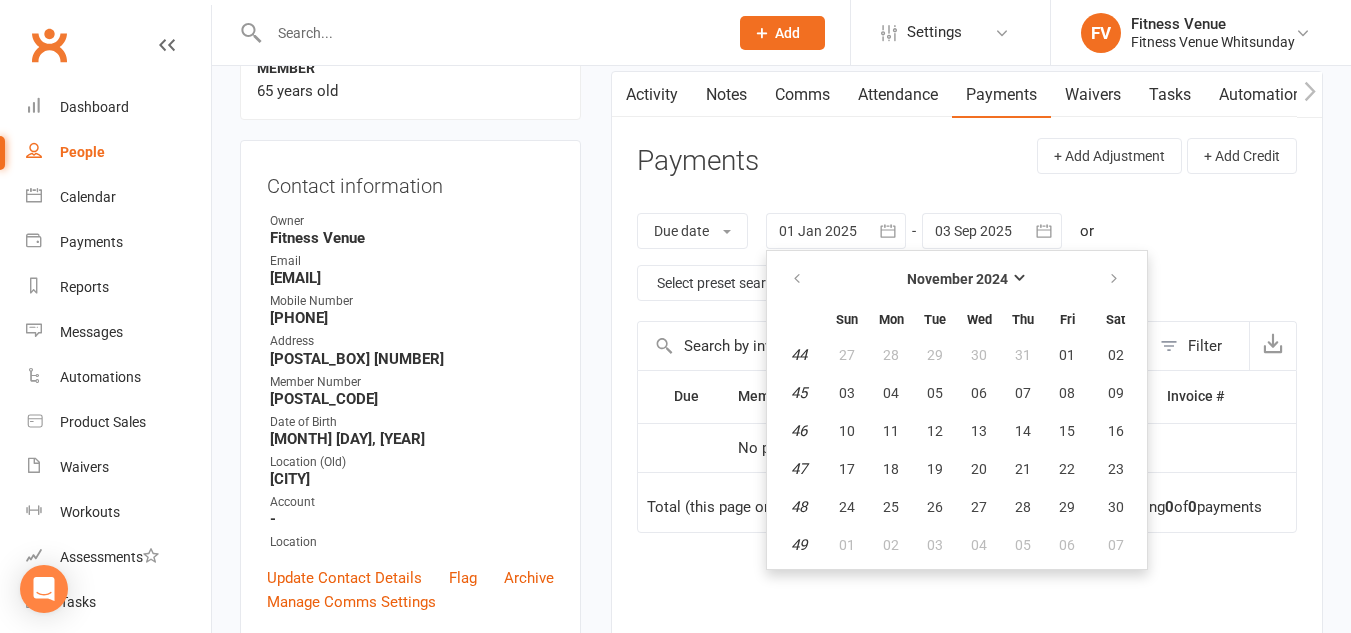 click 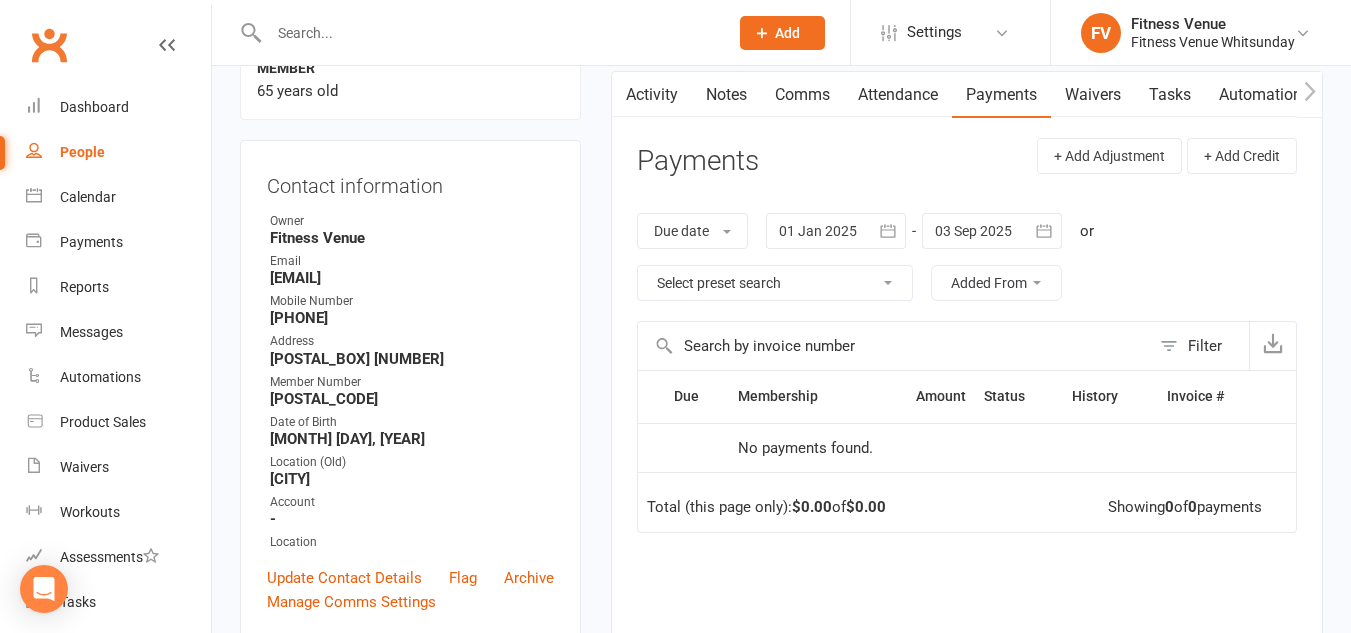 click 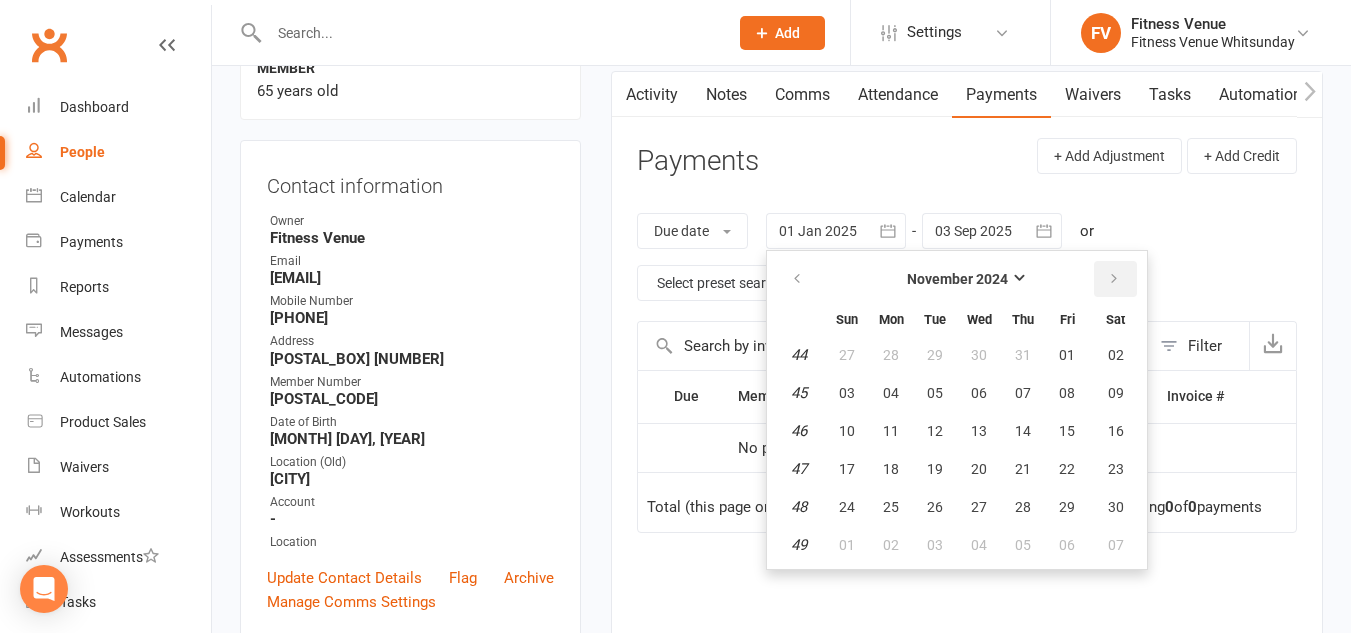 click at bounding box center (1114, 279) 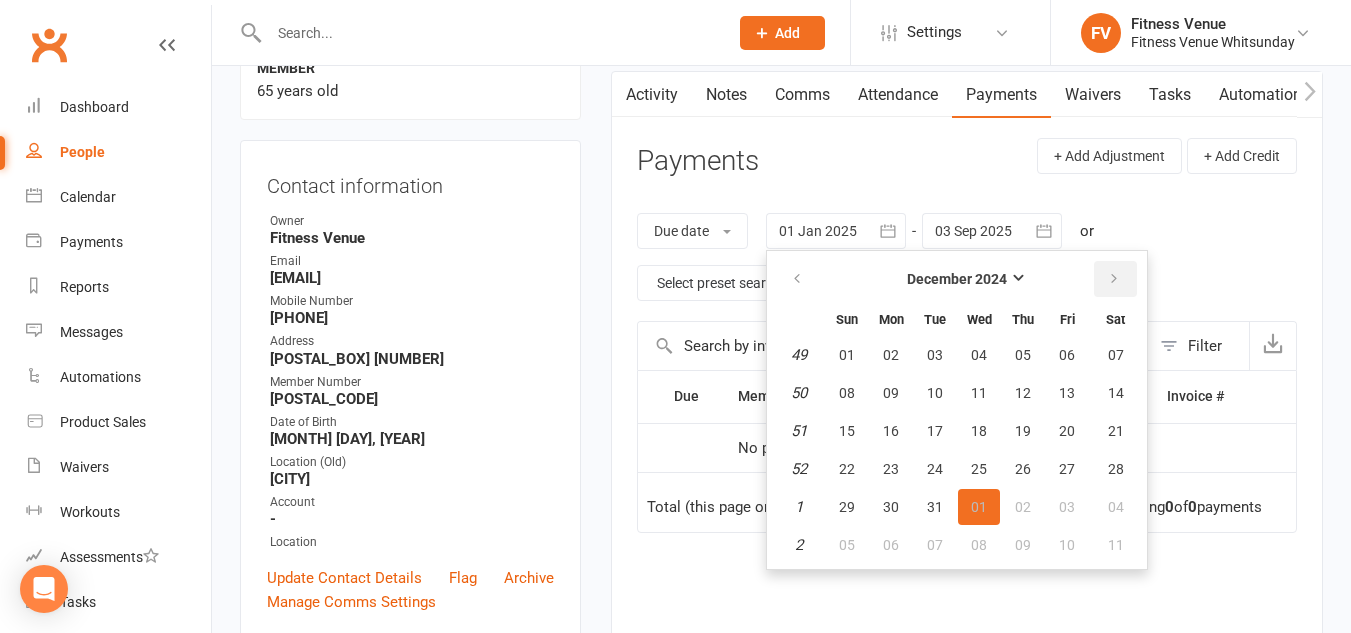 click at bounding box center [1114, 279] 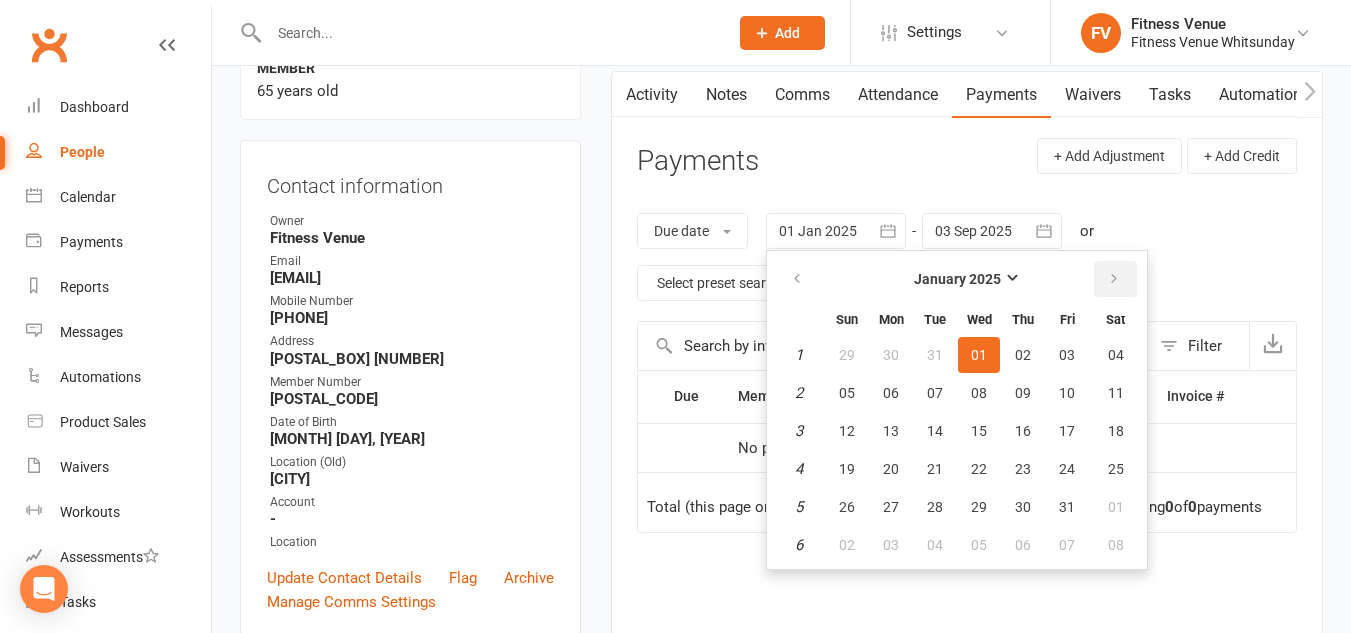 click at bounding box center (1114, 279) 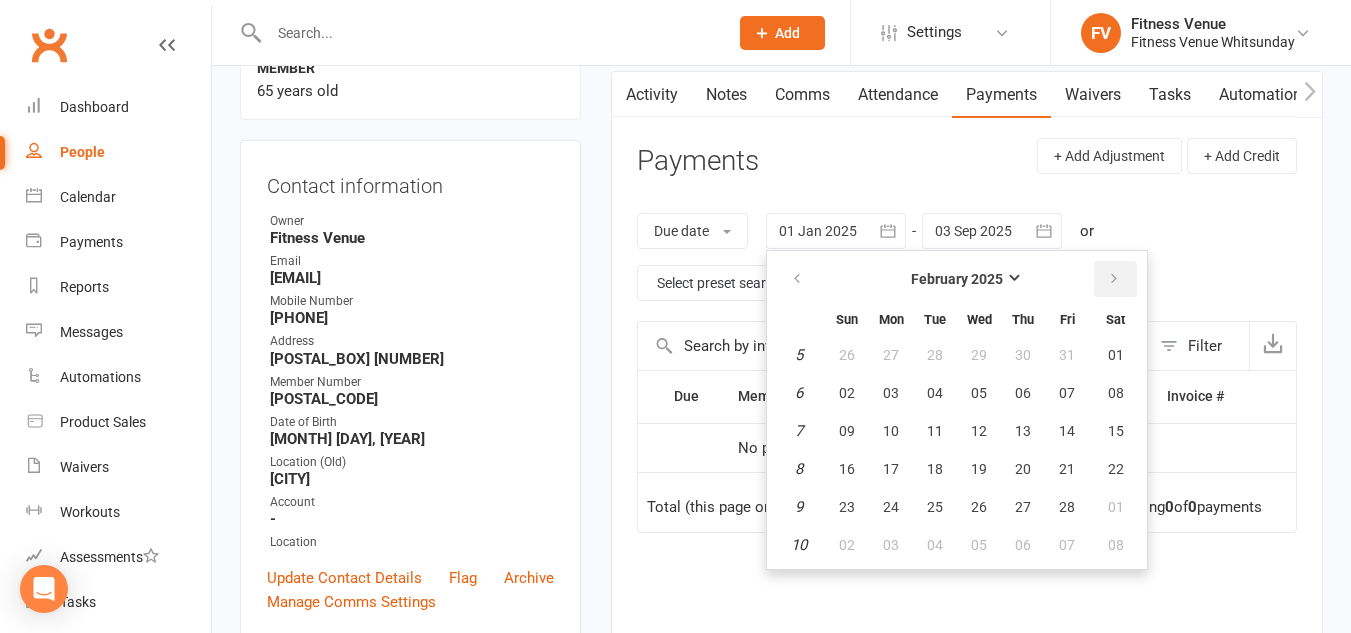 click at bounding box center (1114, 279) 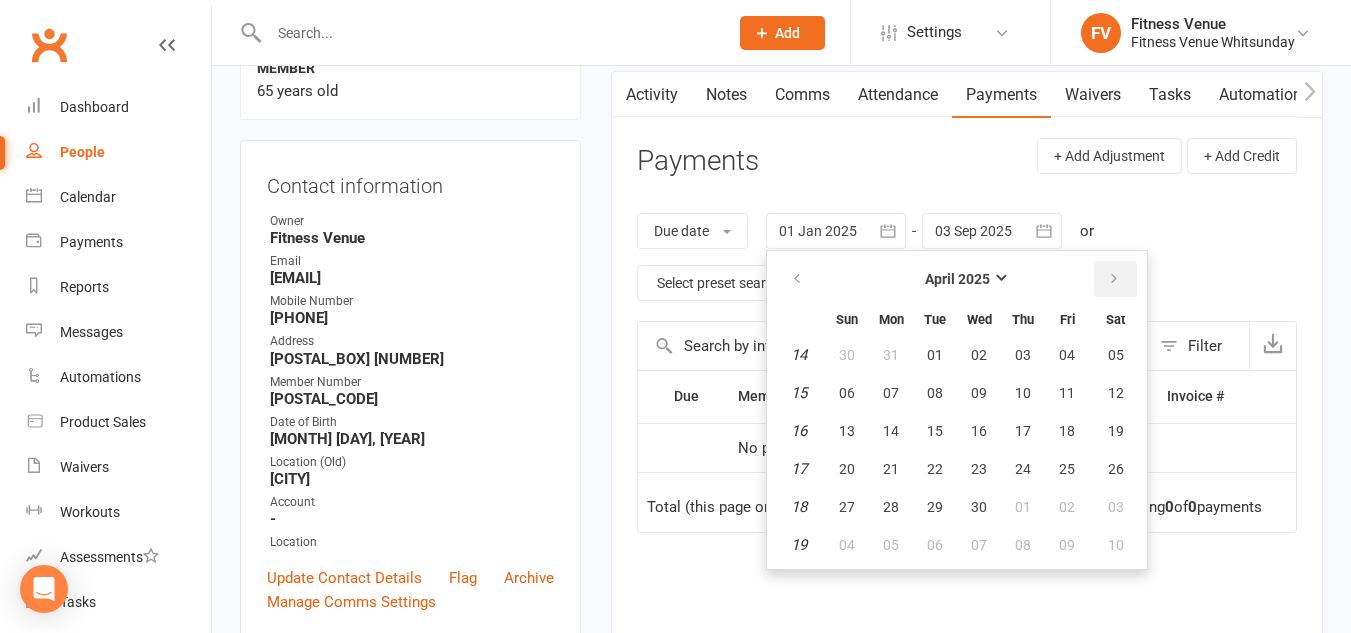 click at bounding box center [1114, 279] 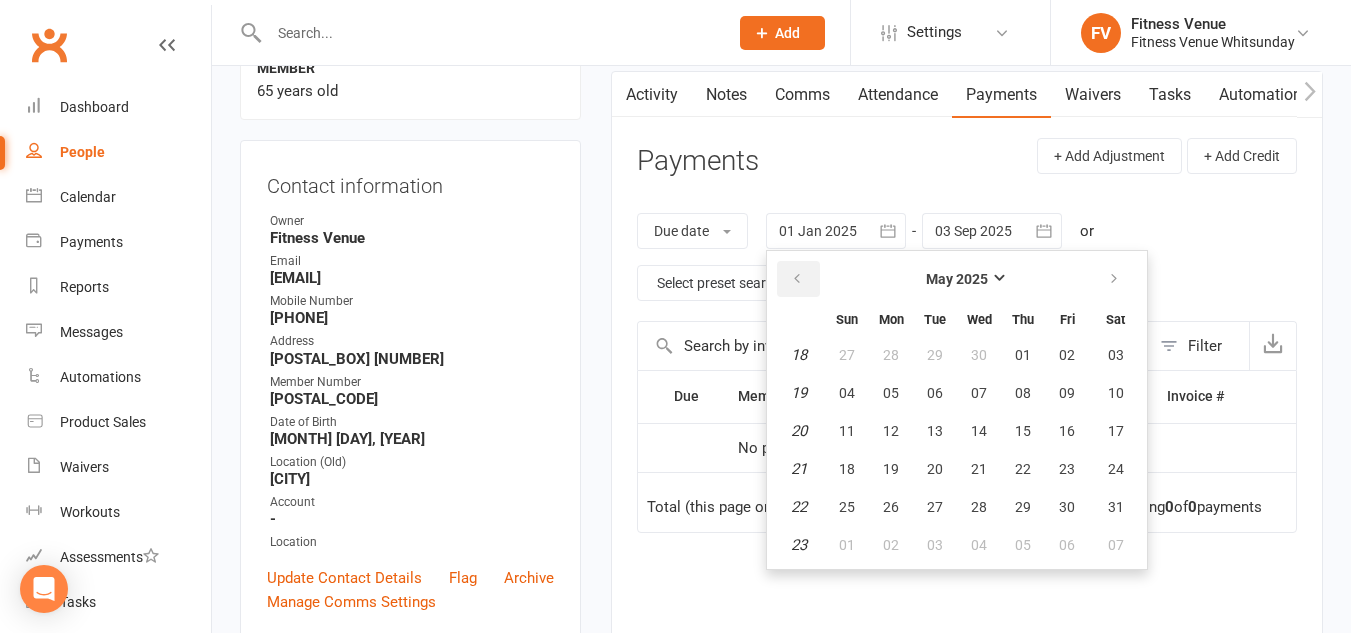 click at bounding box center [797, 279] 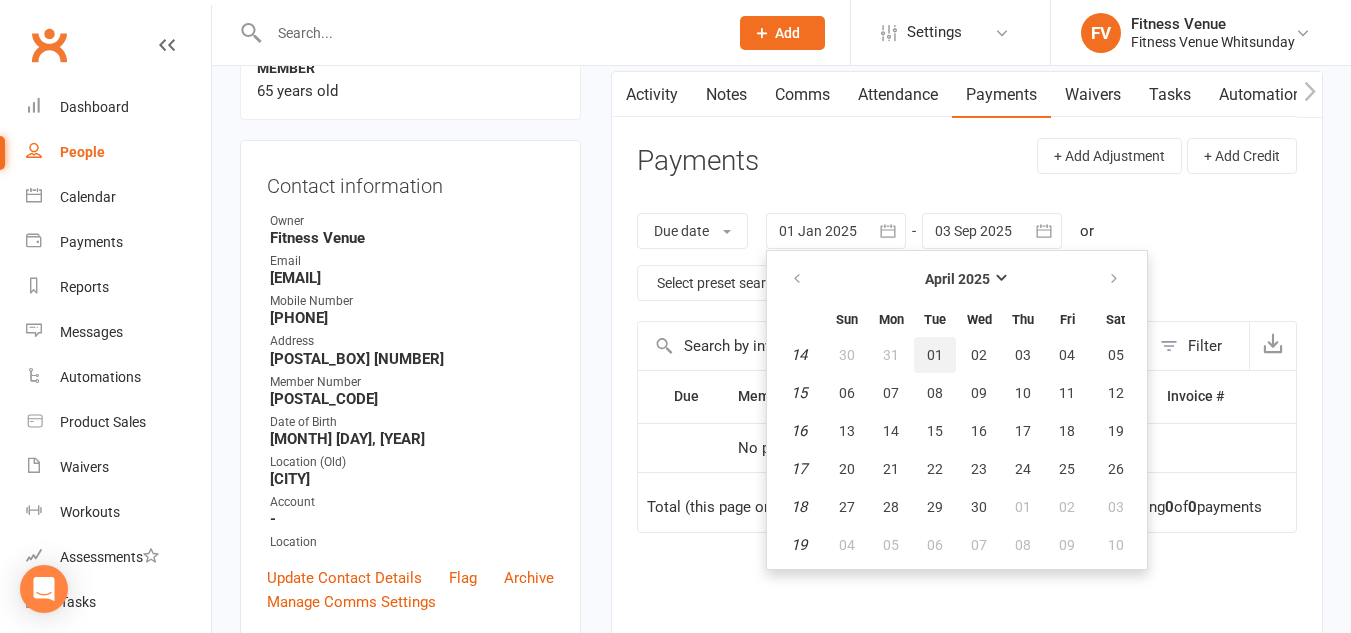 click on "01" at bounding box center [935, 355] 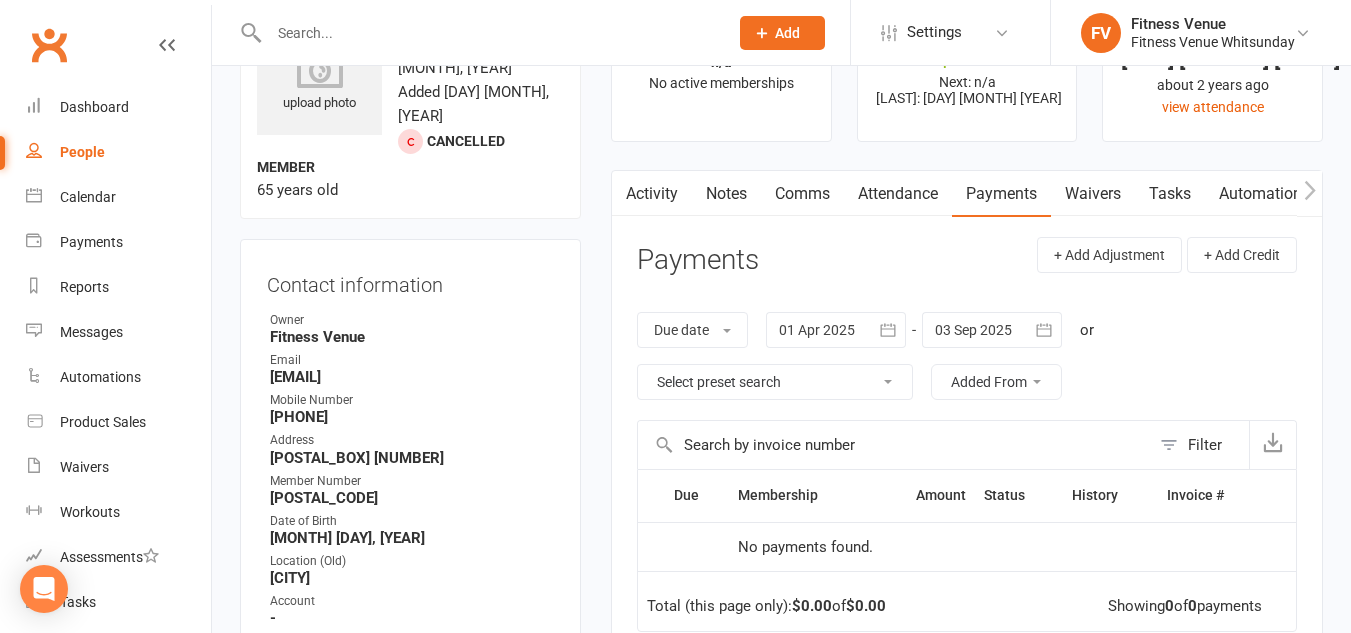 scroll, scrollTop: 100, scrollLeft: 0, axis: vertical 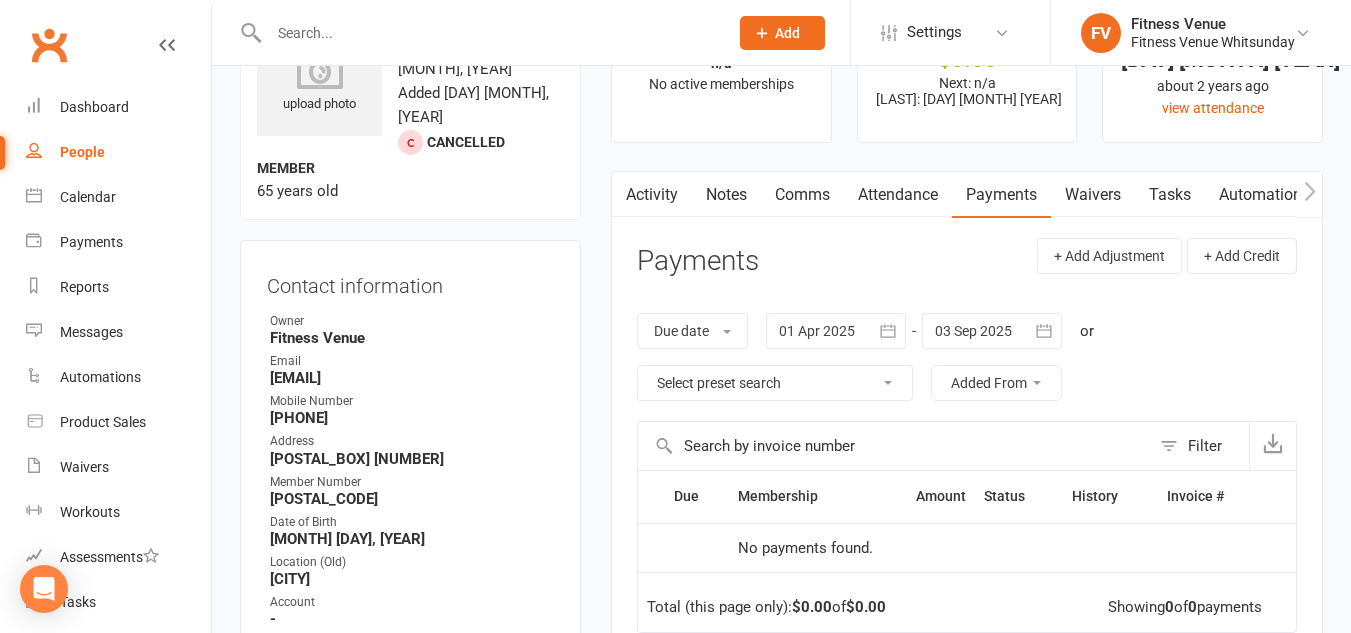 click on "Payments" at bounding box center (1001, 195) 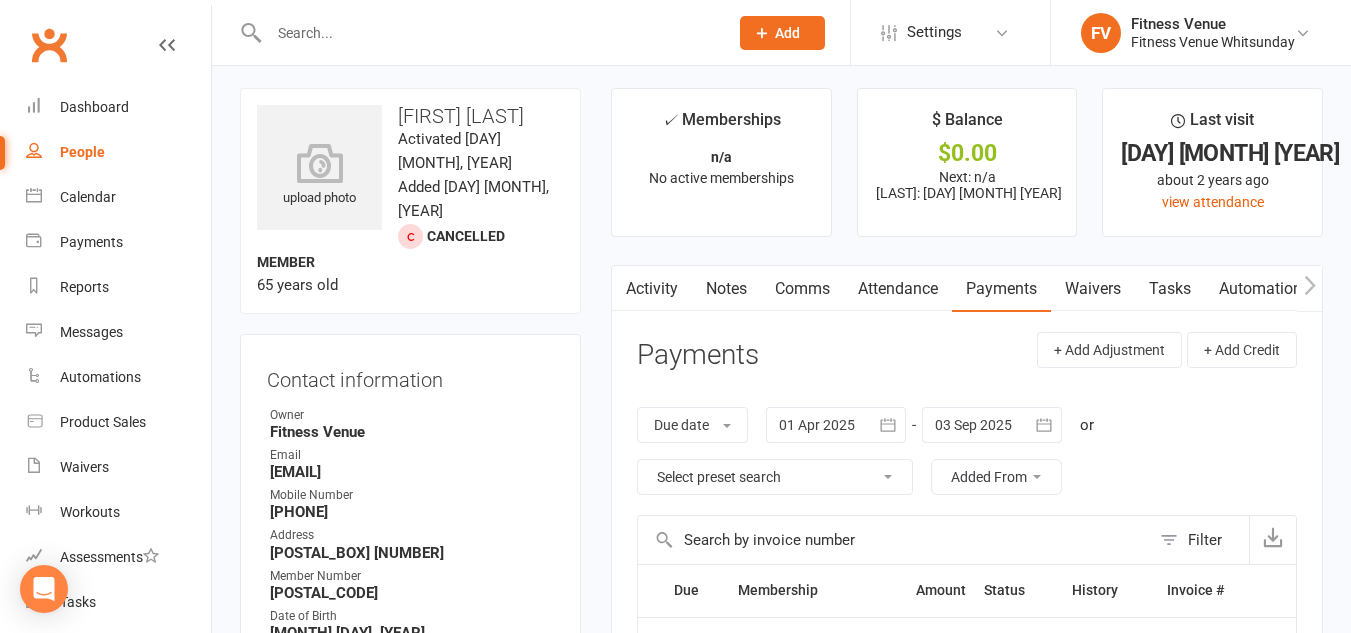 scroll, scrollTop: 0, scrollLeft: 0, axis: both 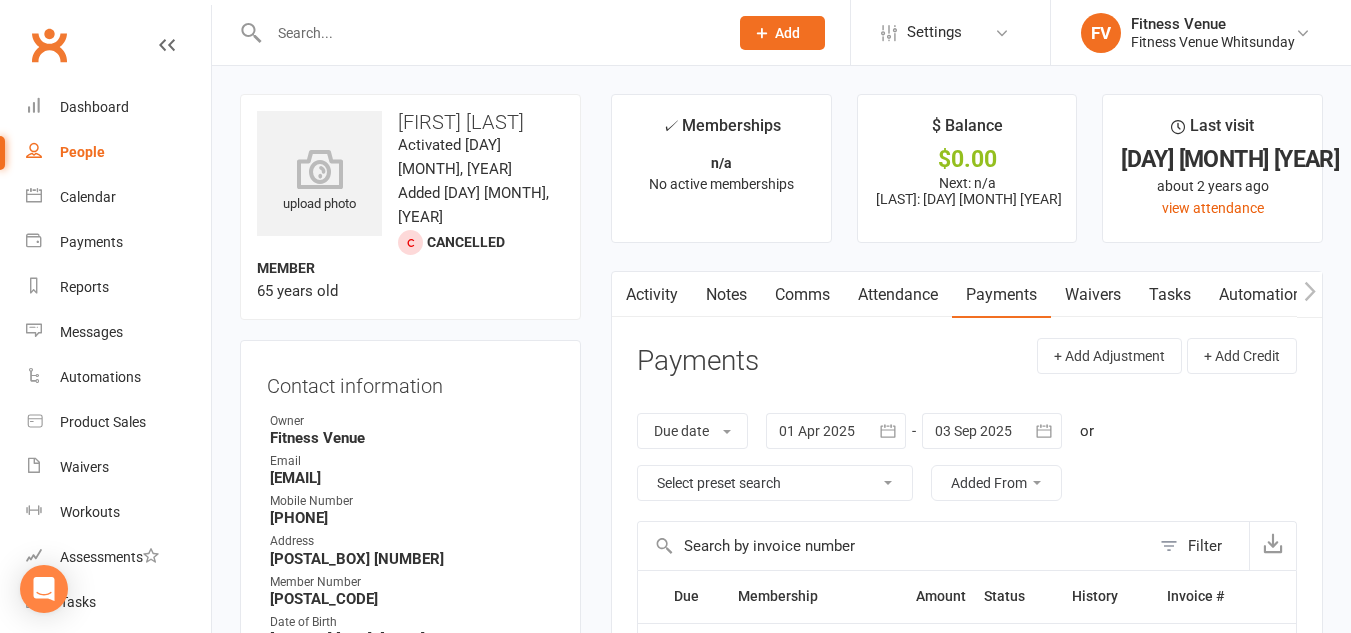 click on "Payments" at bounding box center (1001, 295) 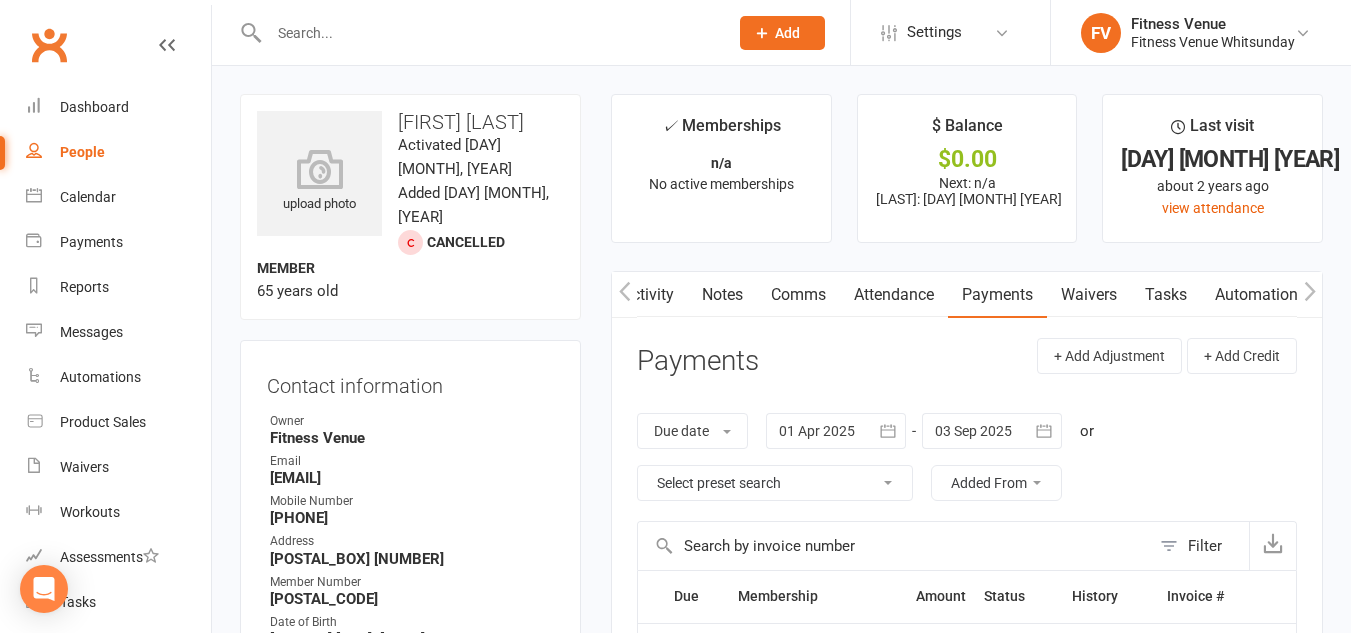 click 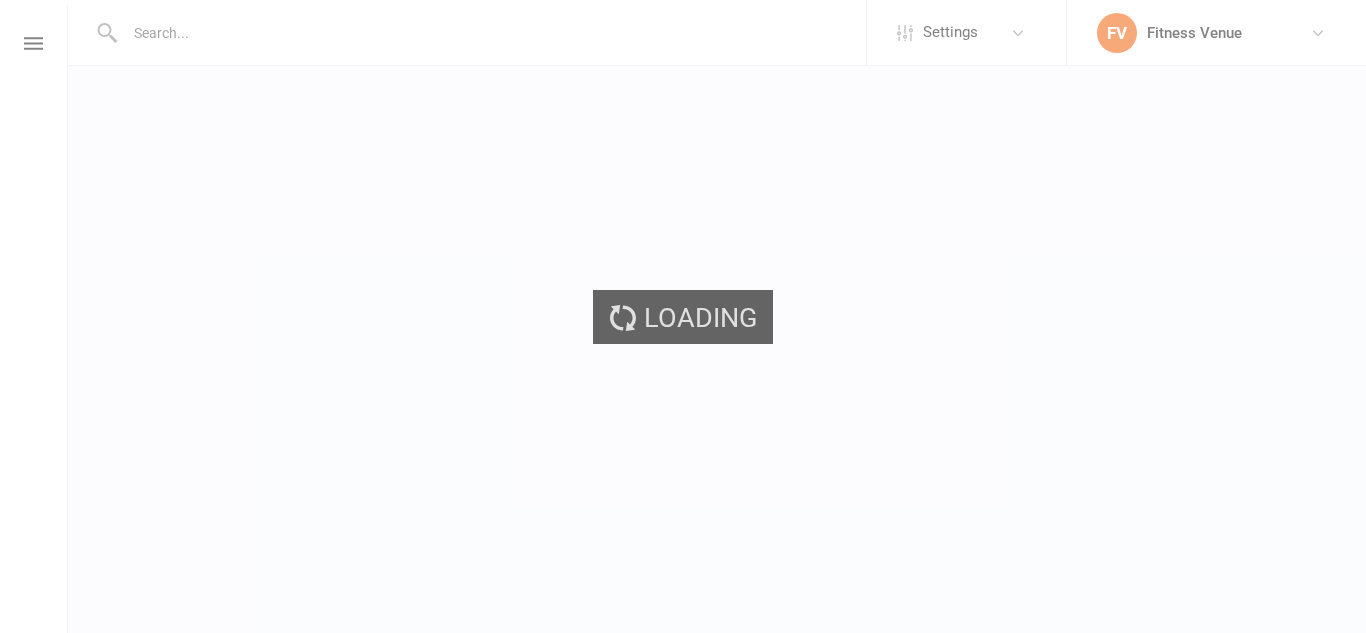 scroll, scrollTop: 0, scrollLeft: 0, axis: both 